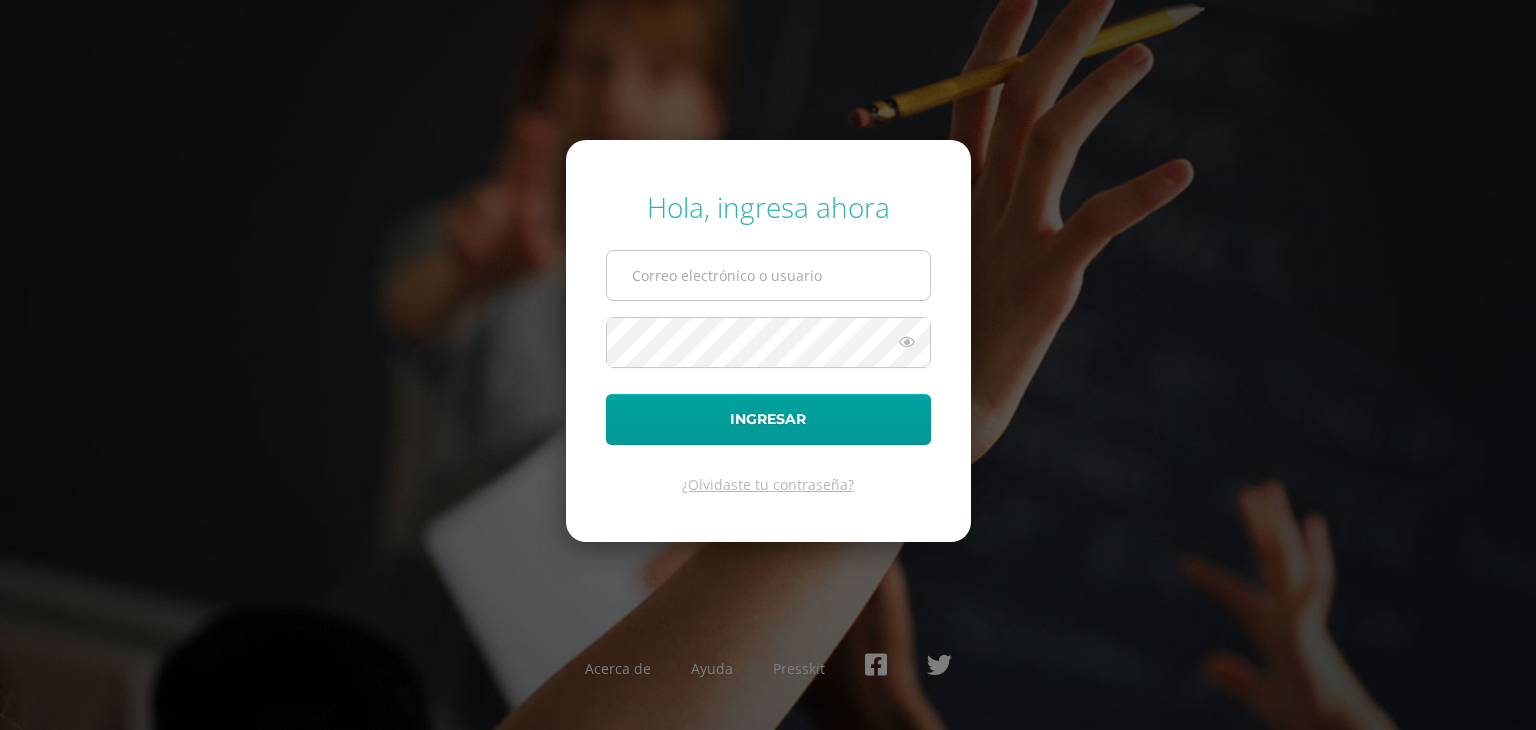 scroll, scrollTop: 0, scrollLeft: 0, axis: both 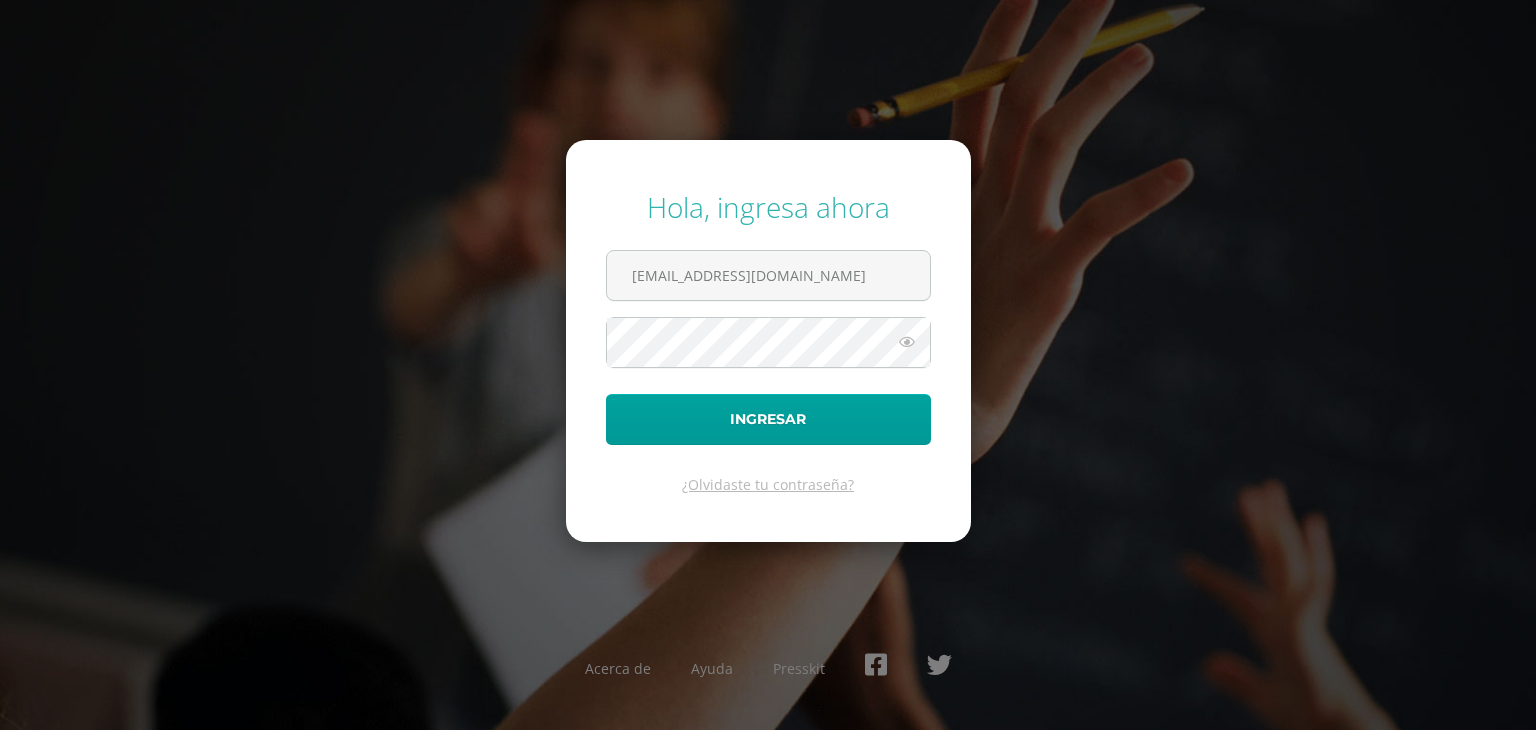 drag, startPoint x: 819, startPoint y: 258, endPoint x: 509, endPoint y: 267, distance: 310.1306 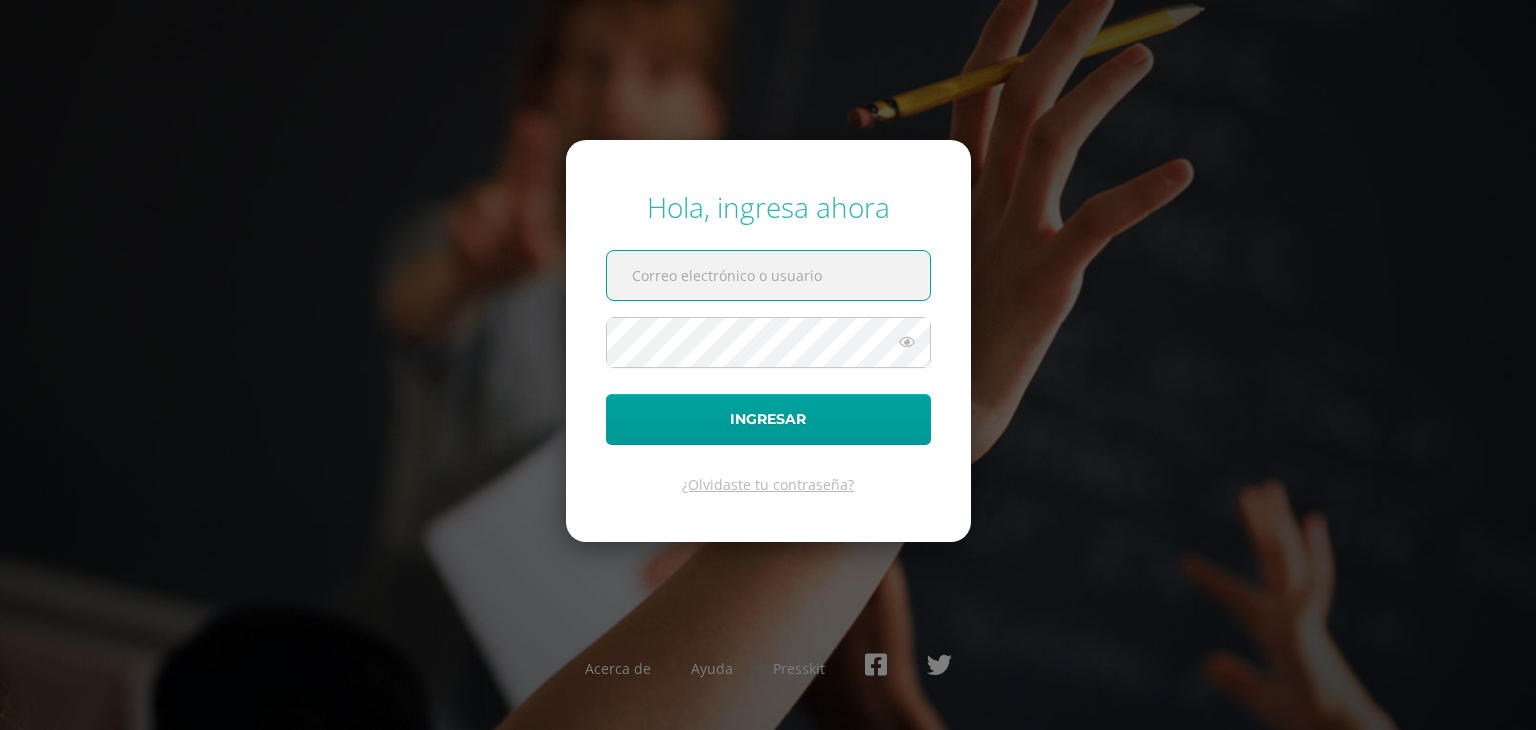 paste on "zoealvarez@colegiovalles.com" 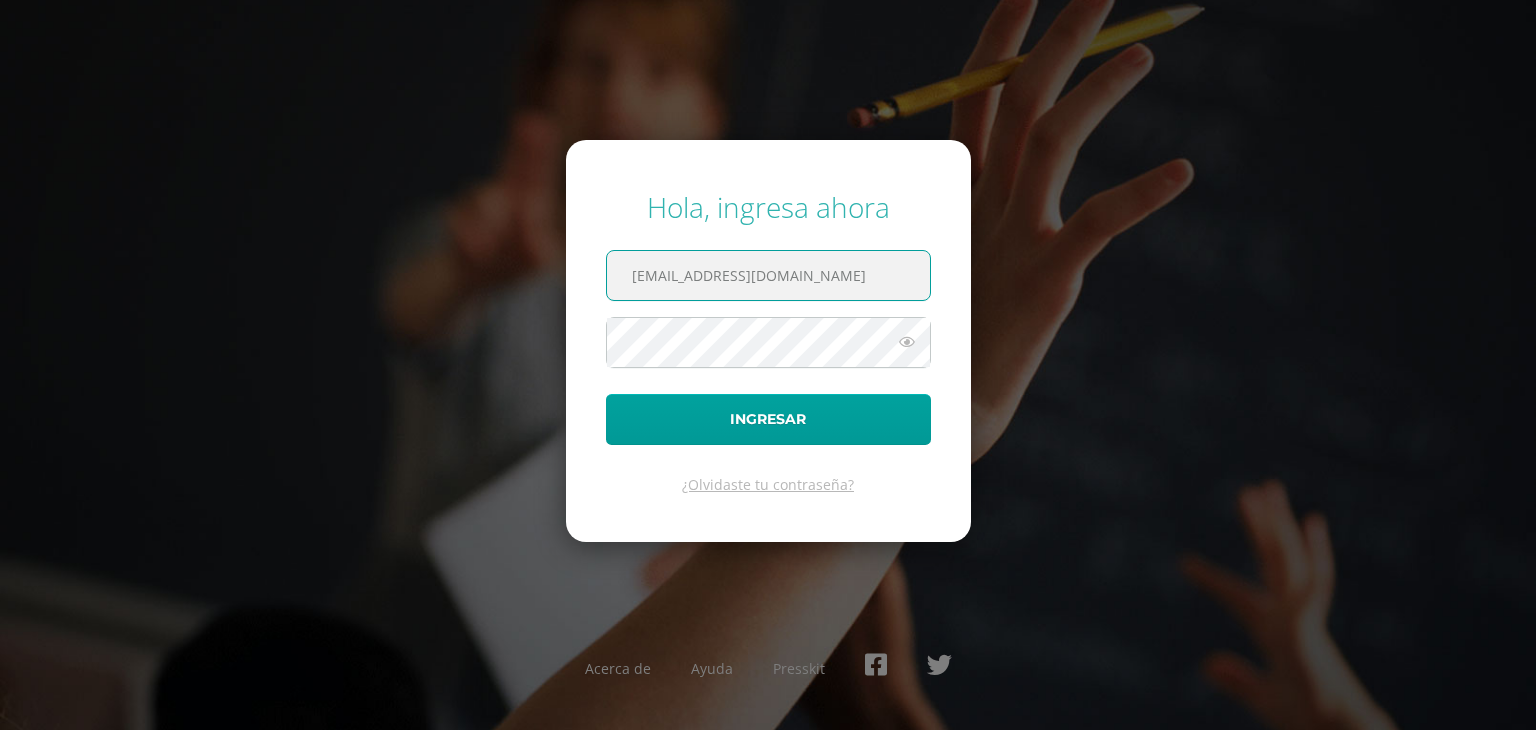 type on "zoealvarez@colegiovalles.com" 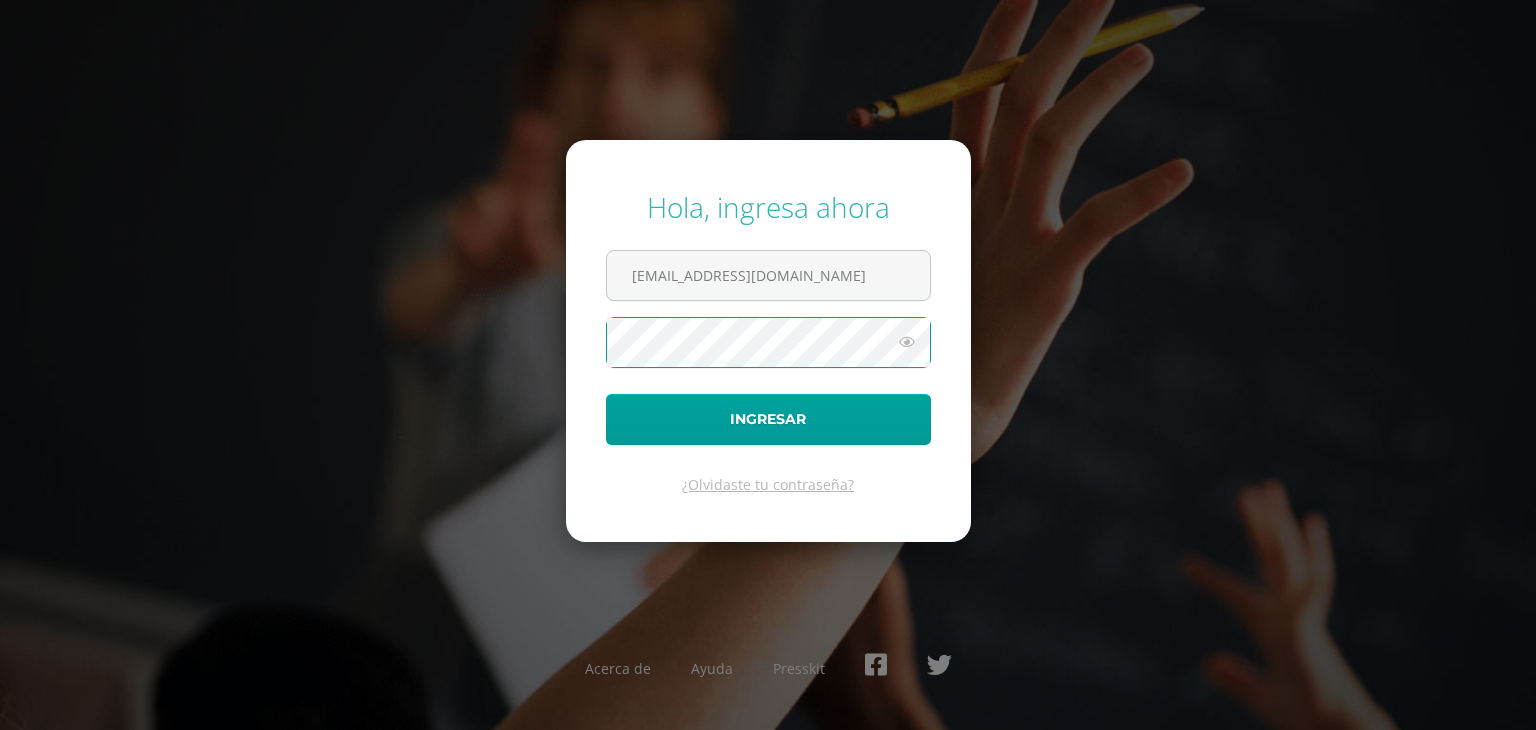 click on "Hola, ingresa ahora  zoealvarez@colegiovalles.com Ingresar ¿Olvidaste tu contraseña? Acerca de Ayuda Presskit" at bounding box center (768, 365) 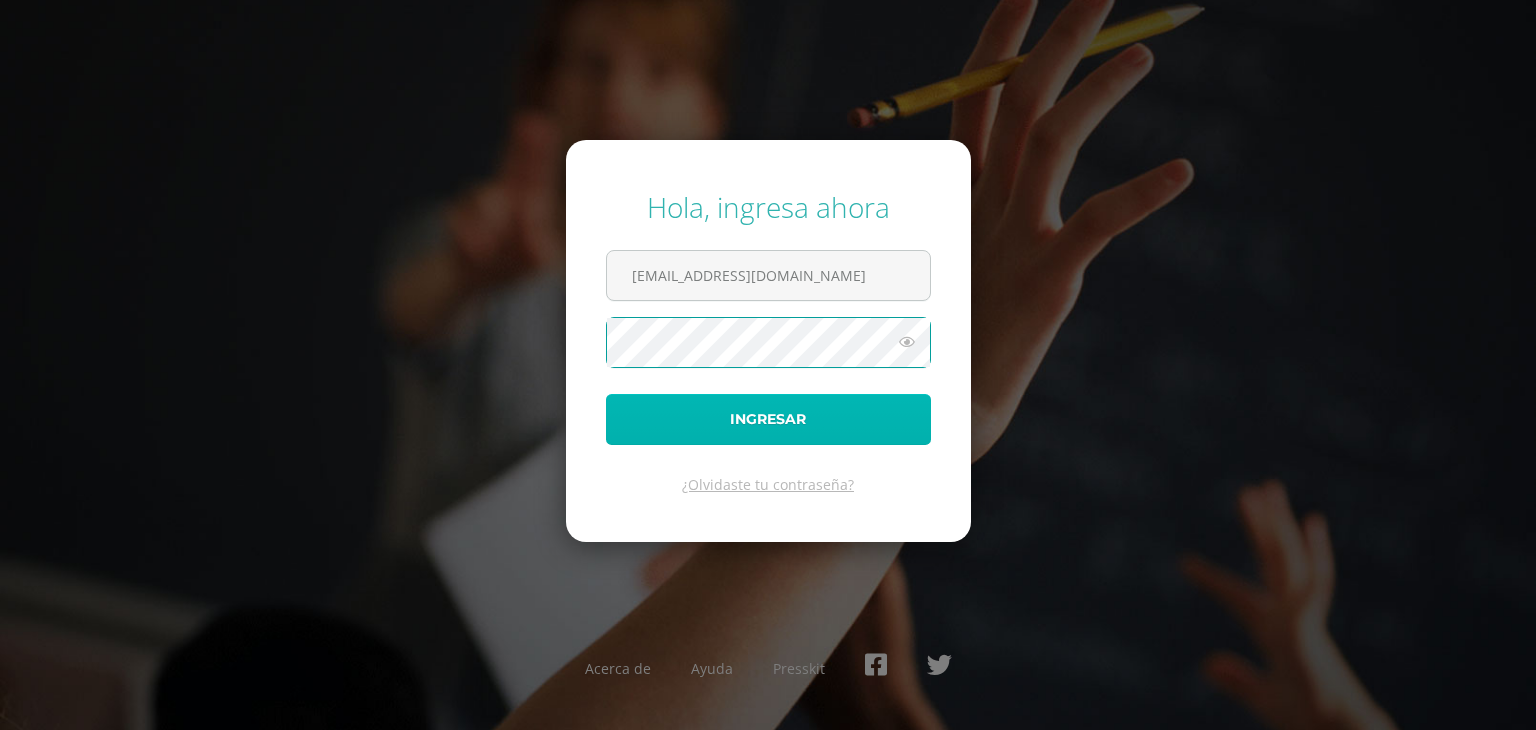 click on "Ingresar" at bounding box center [768, 419] 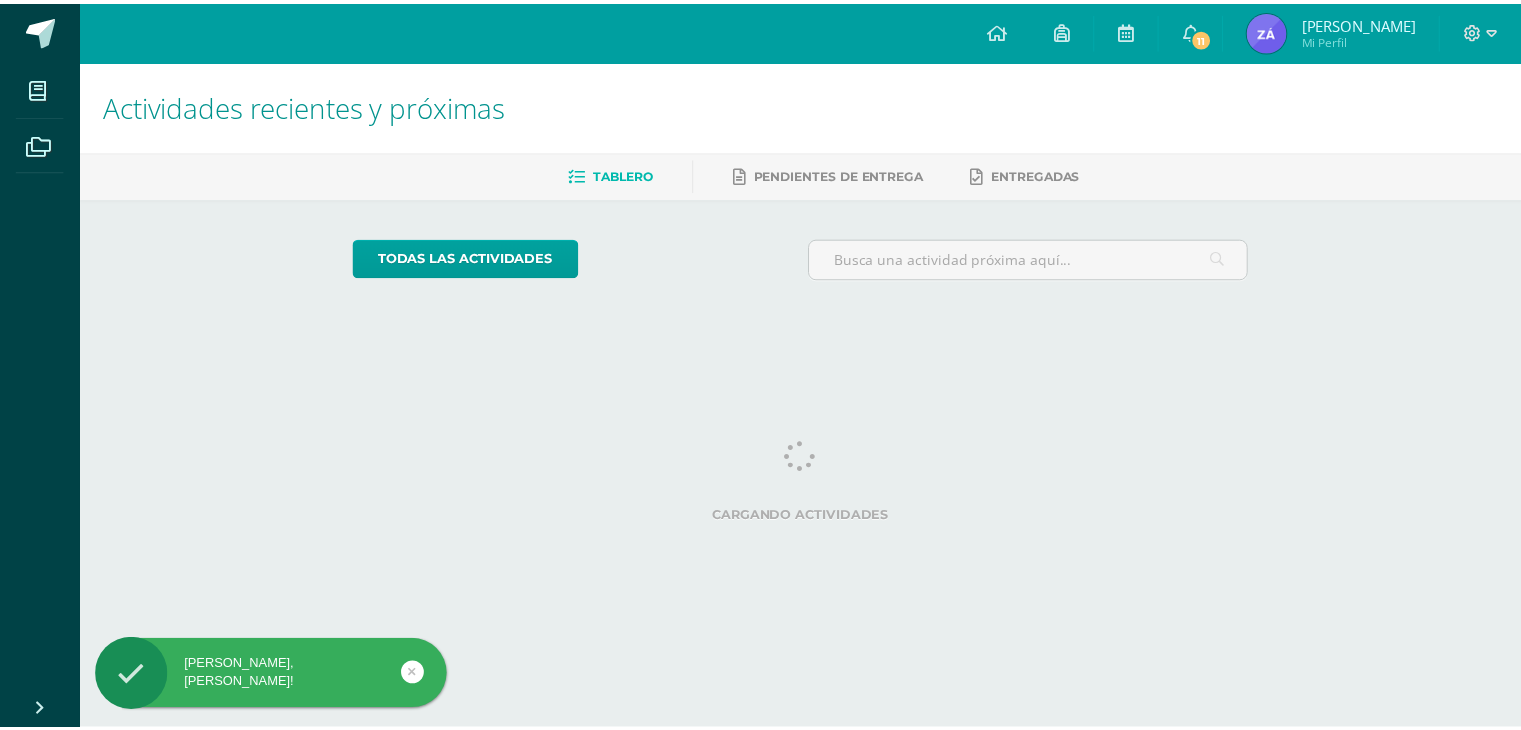 scroll, scrollTop: 0, scrollLeft: 0, axis: both 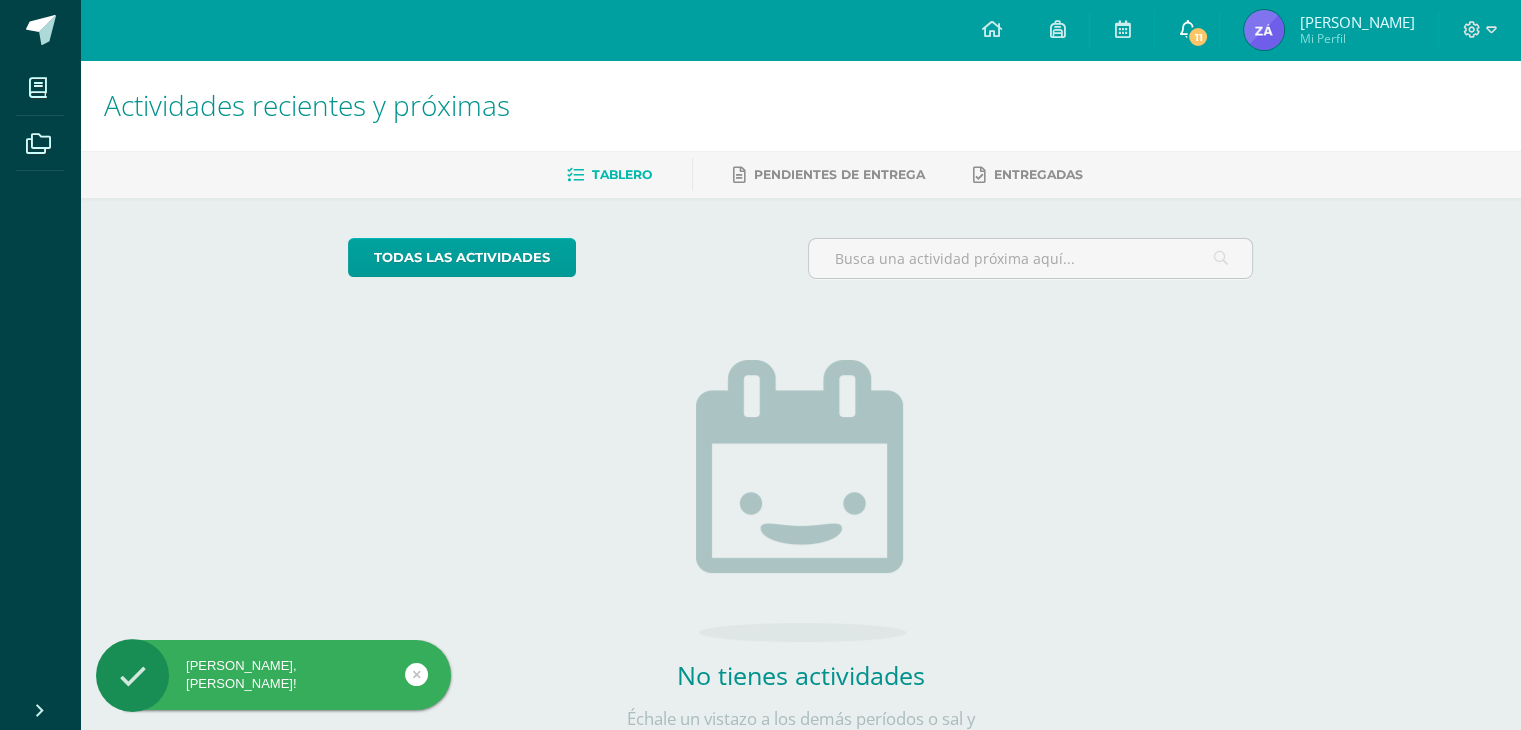 click at bounding box center (1187, 29) 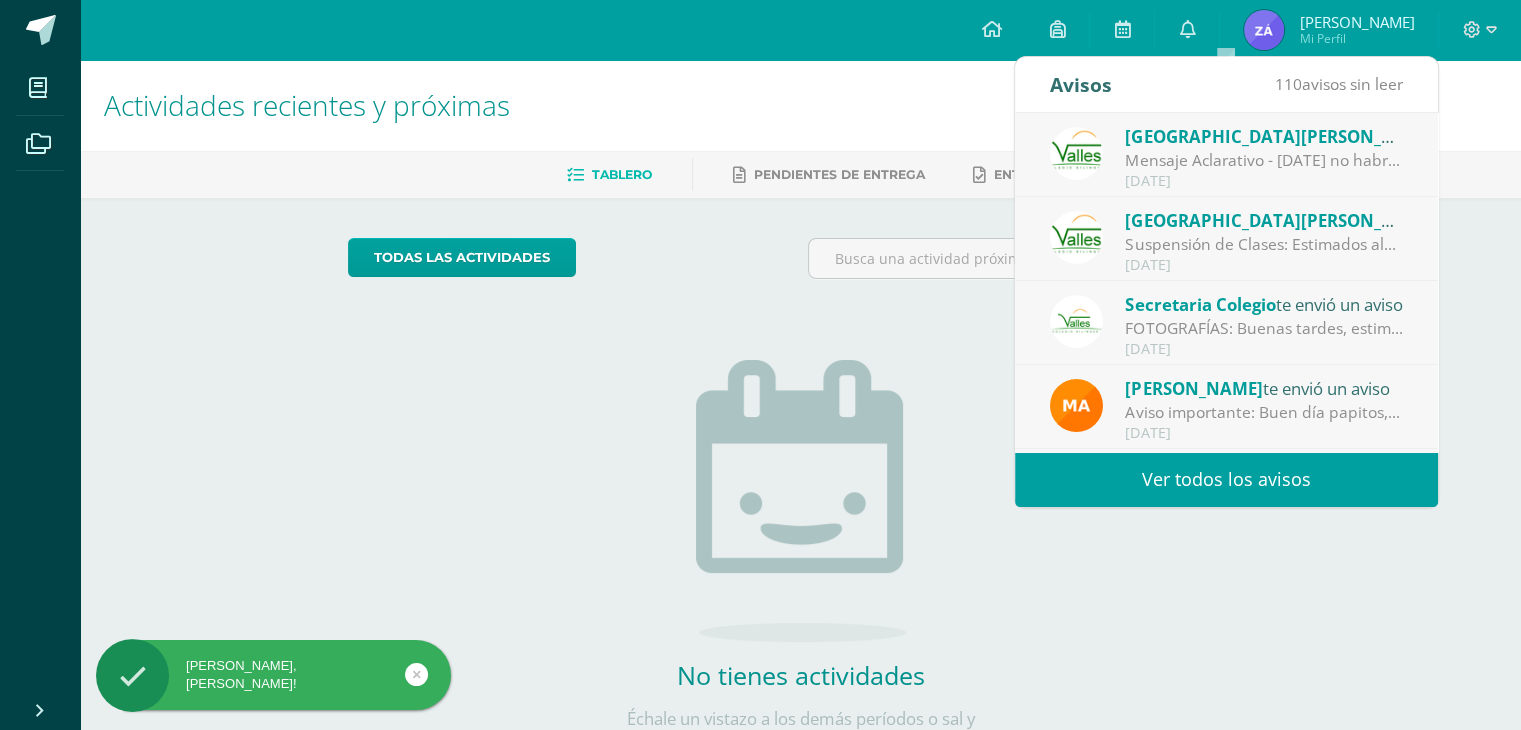 click on "[DATE]" at bounding box center (1264, 181) 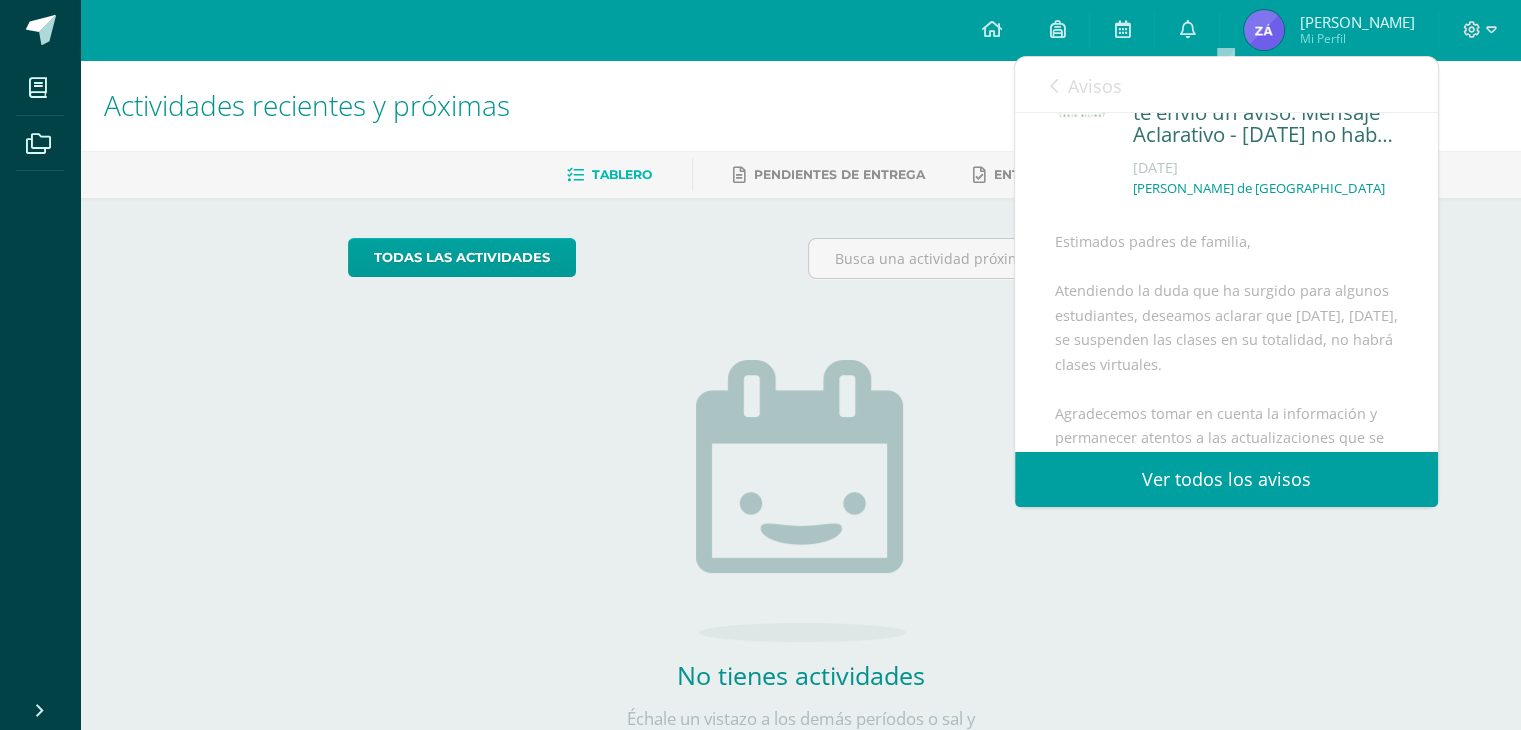 scroll, scrollTop: 24, scrollLeft: 0, axis: vertical 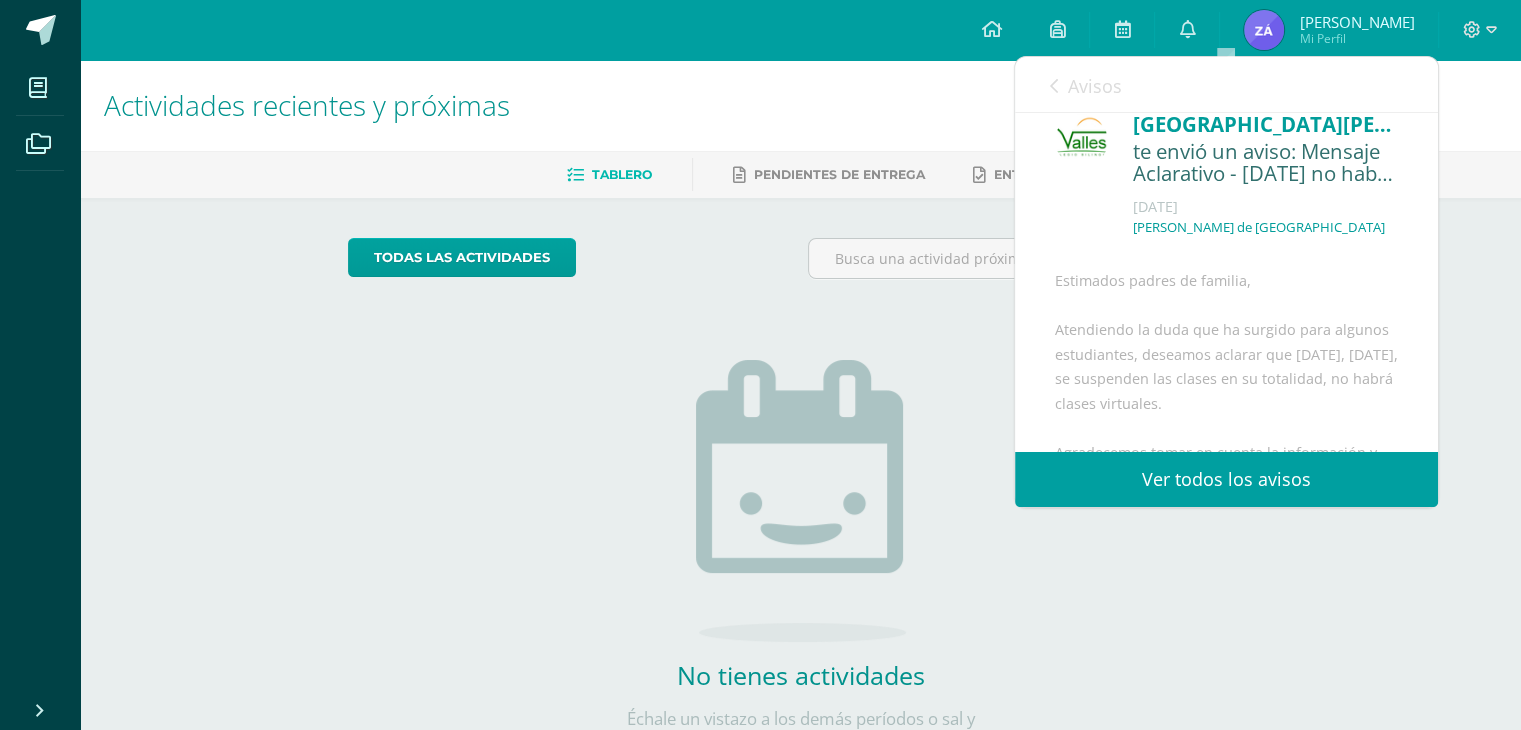 click on "Actividades recientes y próximas" at bounding box center (800, 105) 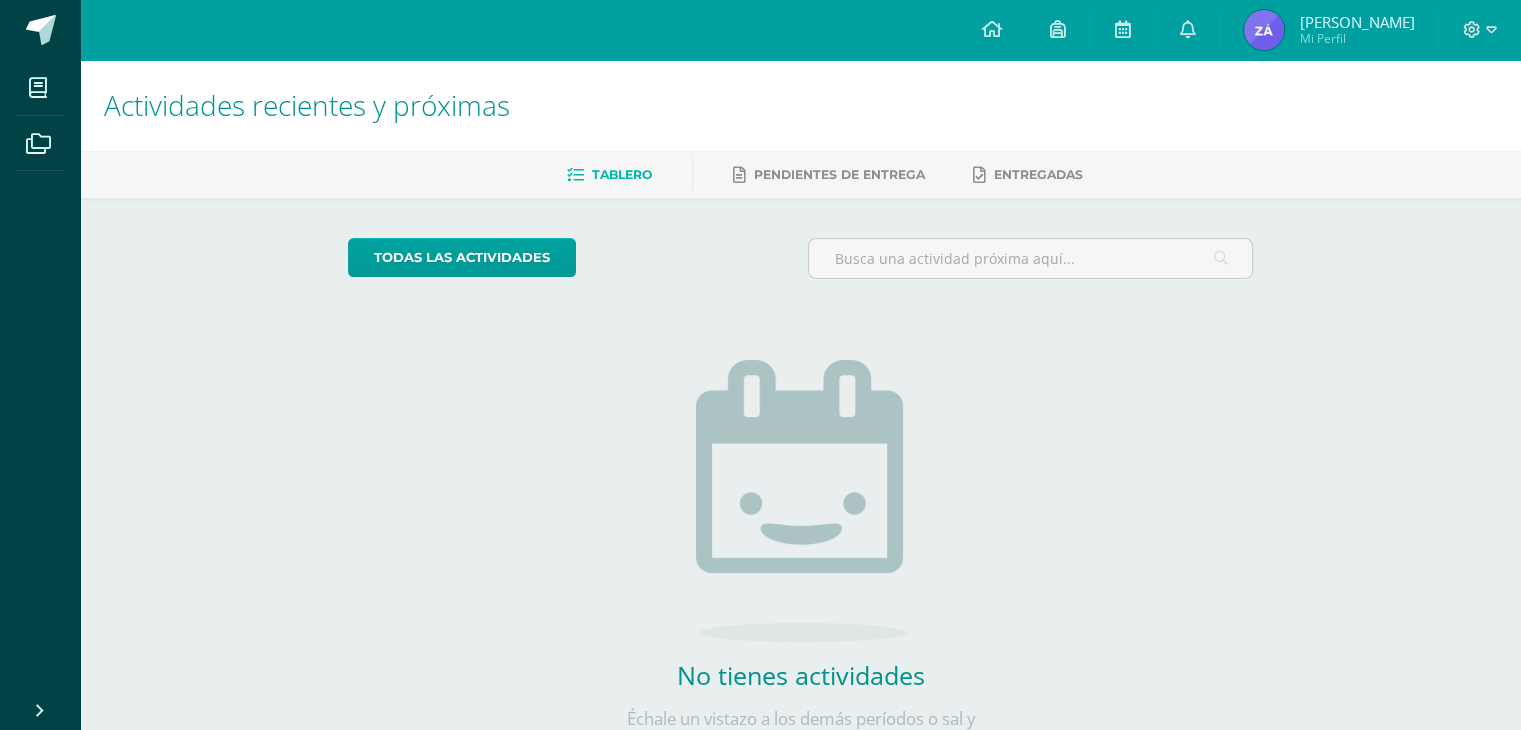 click on "Zoe Abigail
Mi Perfil" at bounding box center [1329, 30] 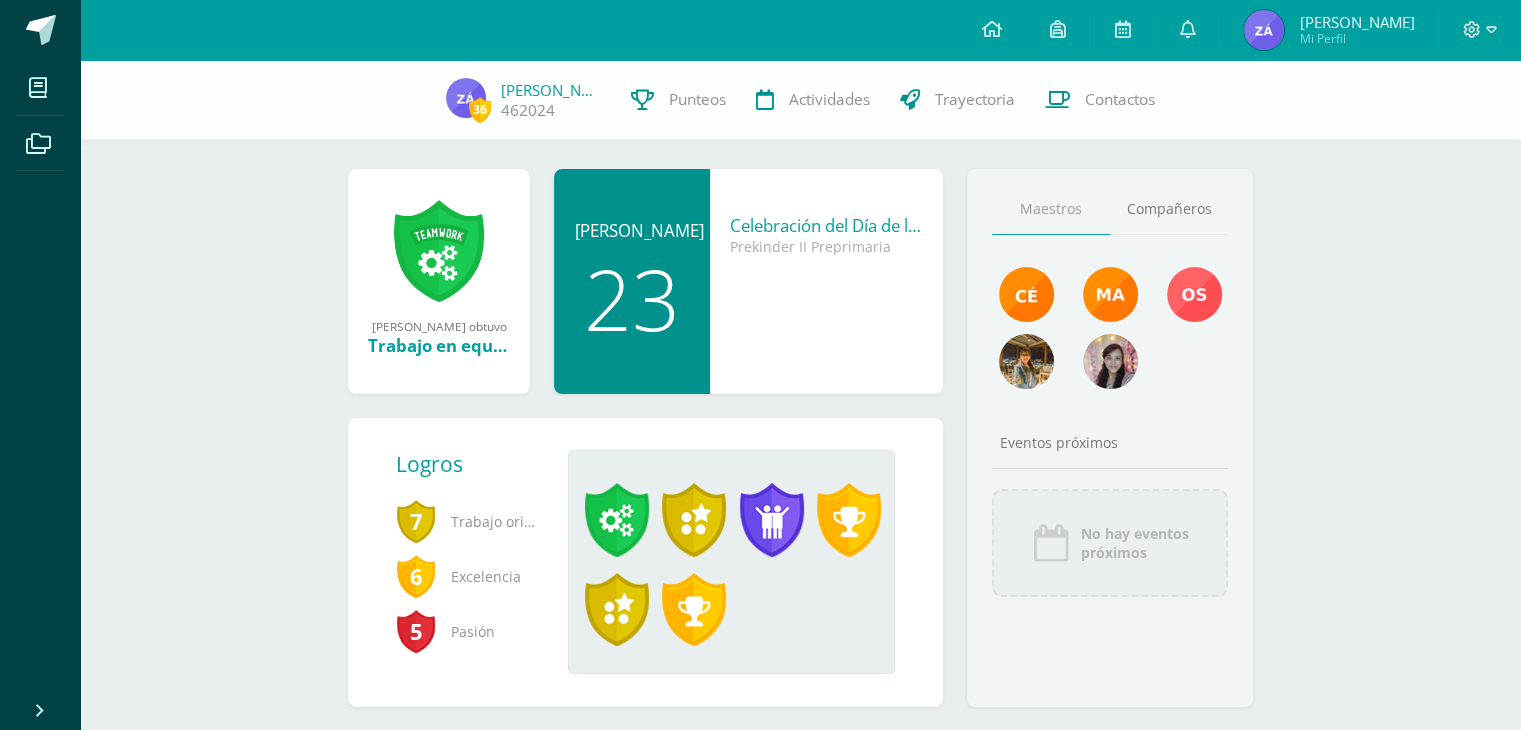 scroll, scrollTop: 242, scrollLeft: 0, axis: vertical 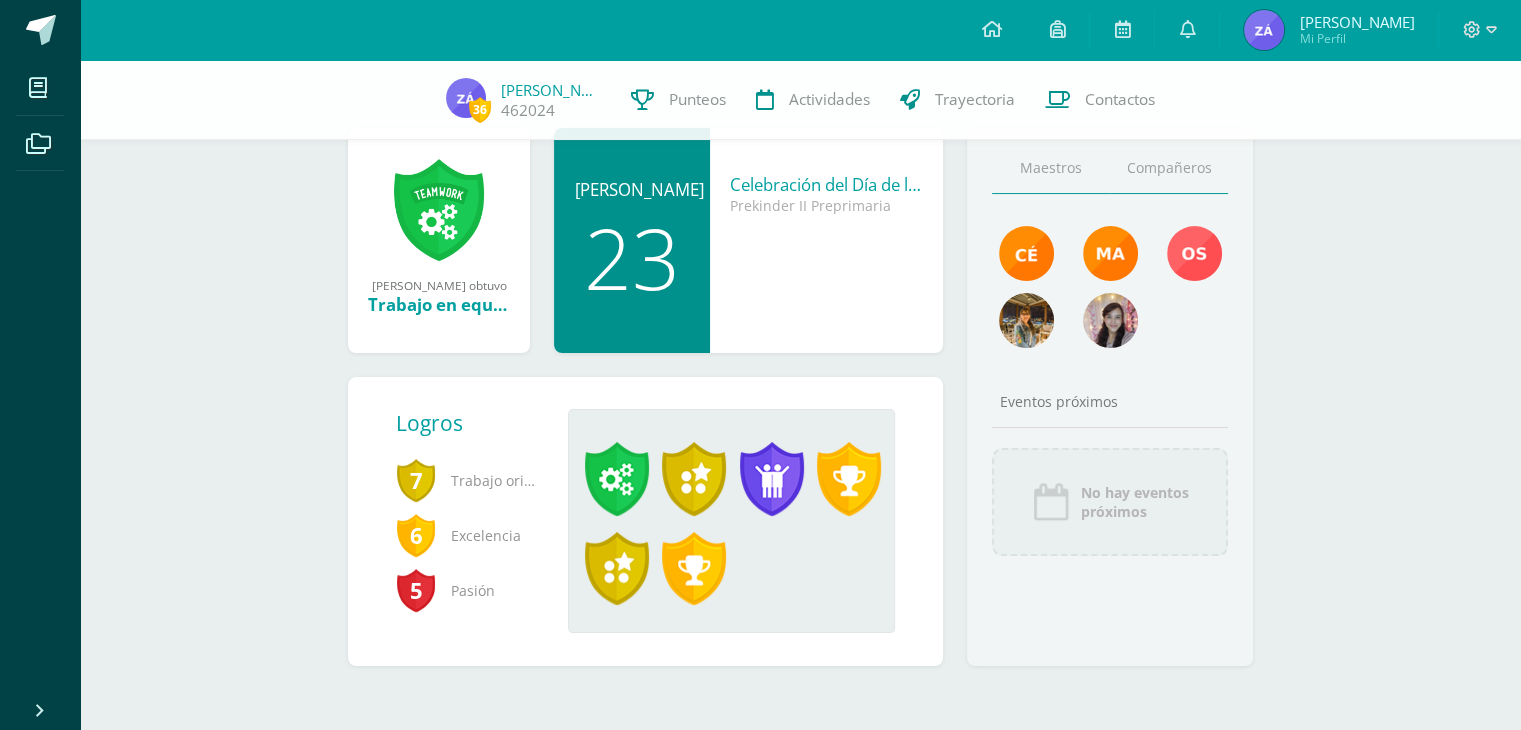 click on "Compañeros" at bounding box center [1169, 168] 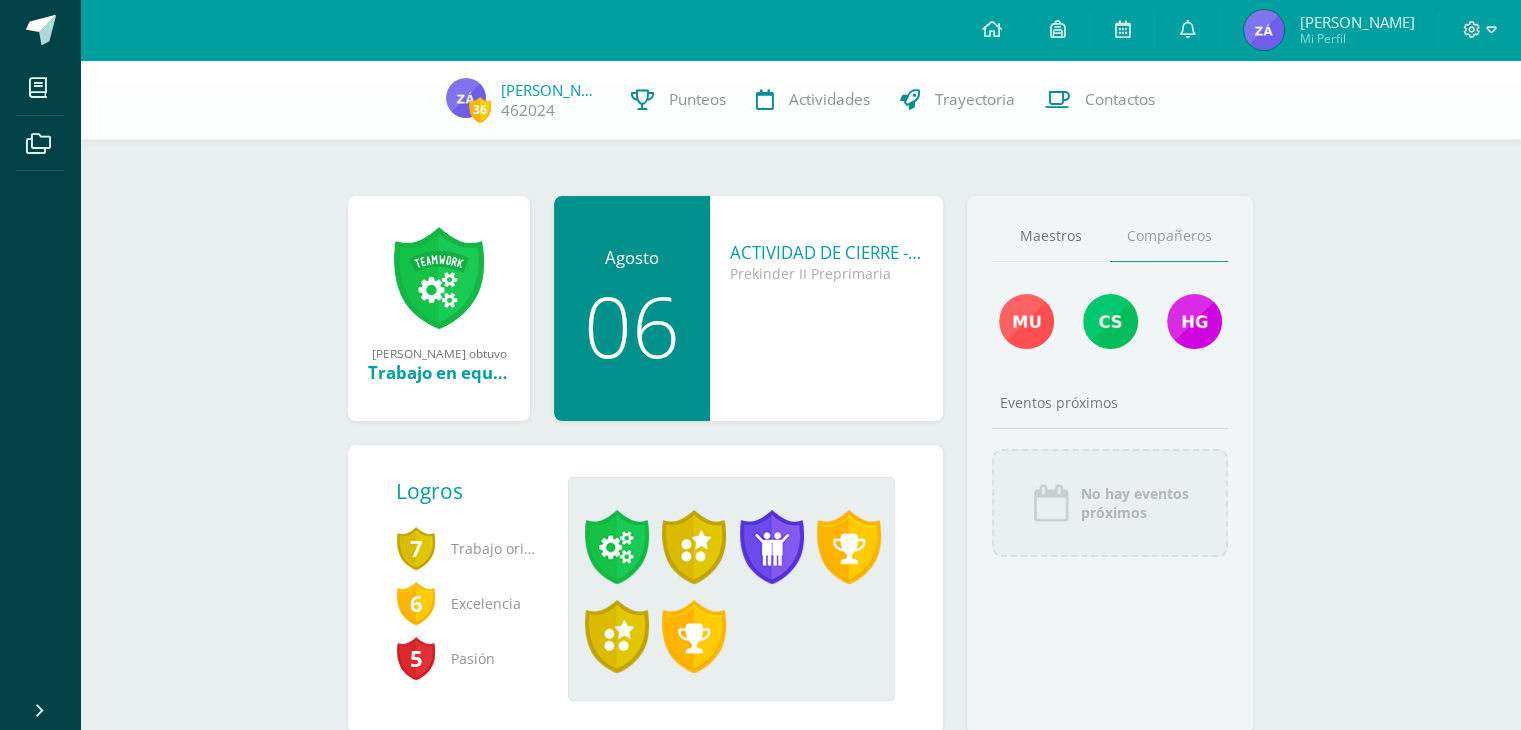 scroll, scrollTop: 142, scrollLeft: 0, axis: vertical 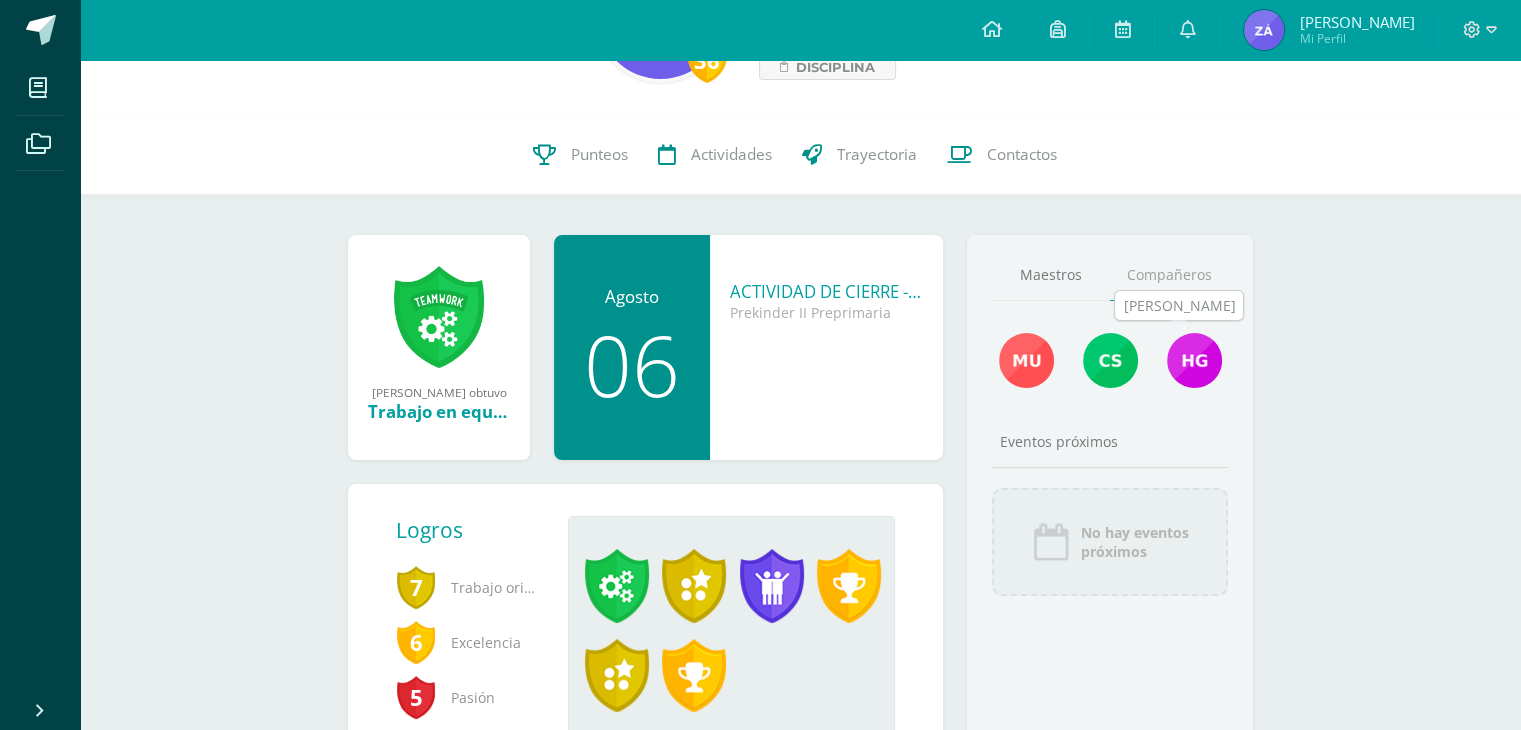 click at bounding box center [1194, 360] 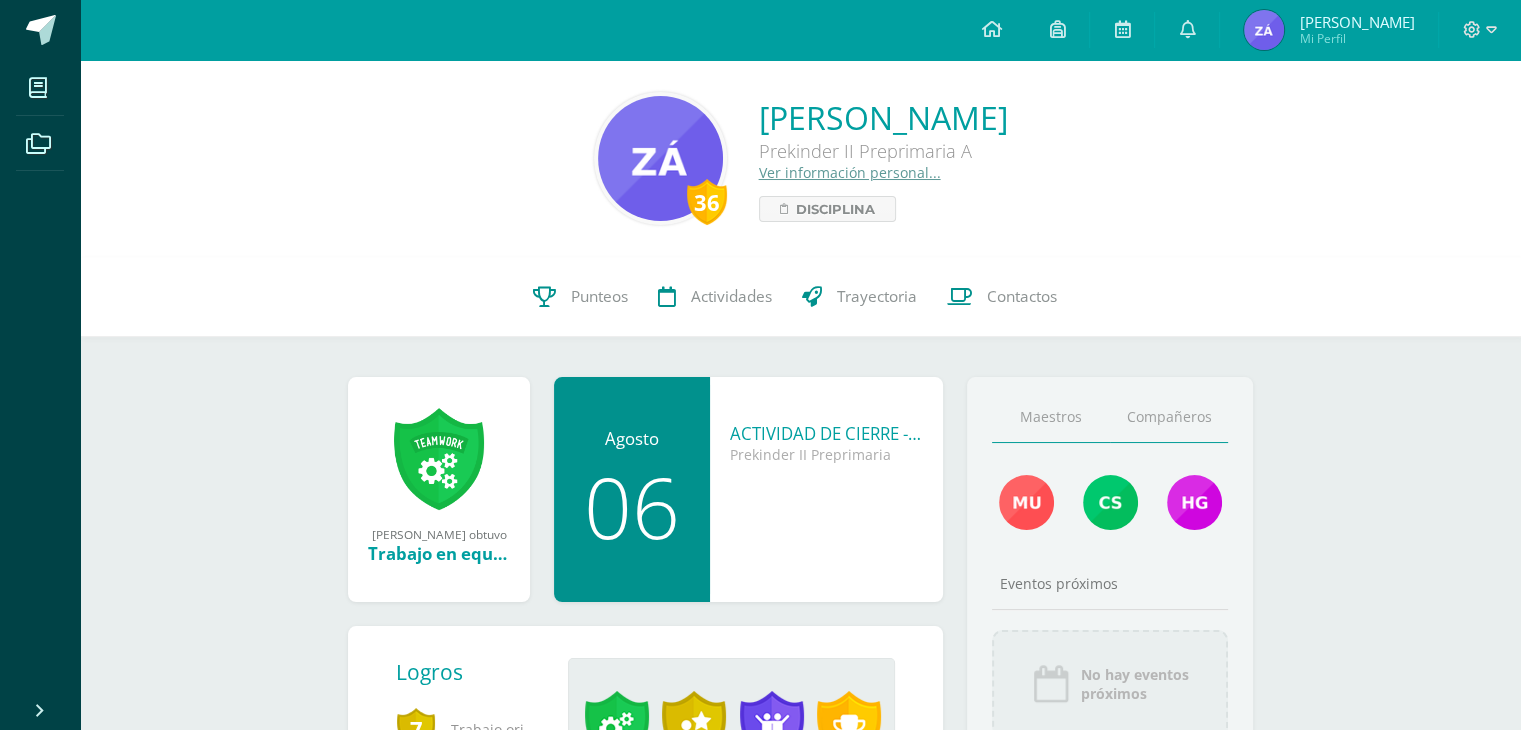 scroll, scrollTop: 100, scrollLeft: 0, axis: vertical 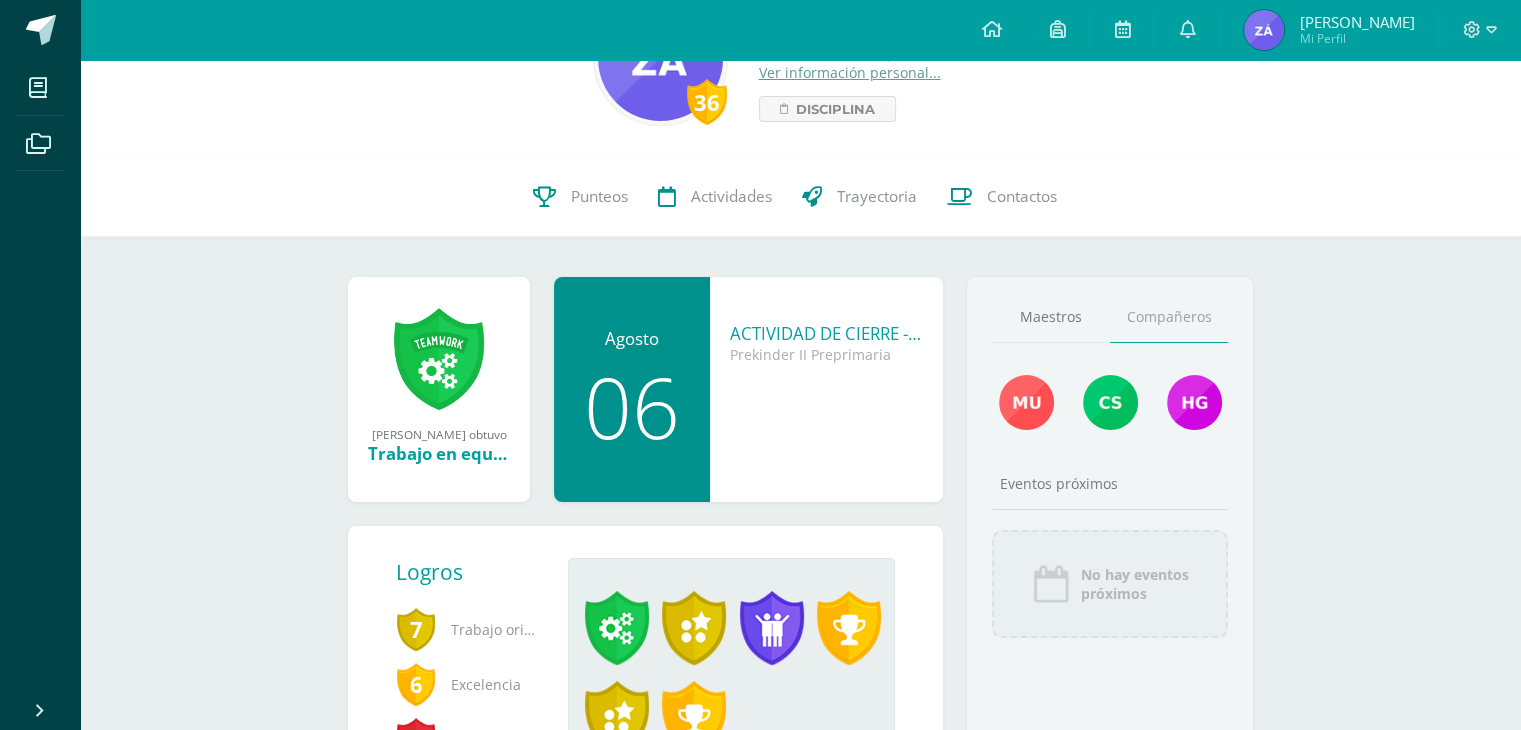 click at bounding box center [1110, 402] 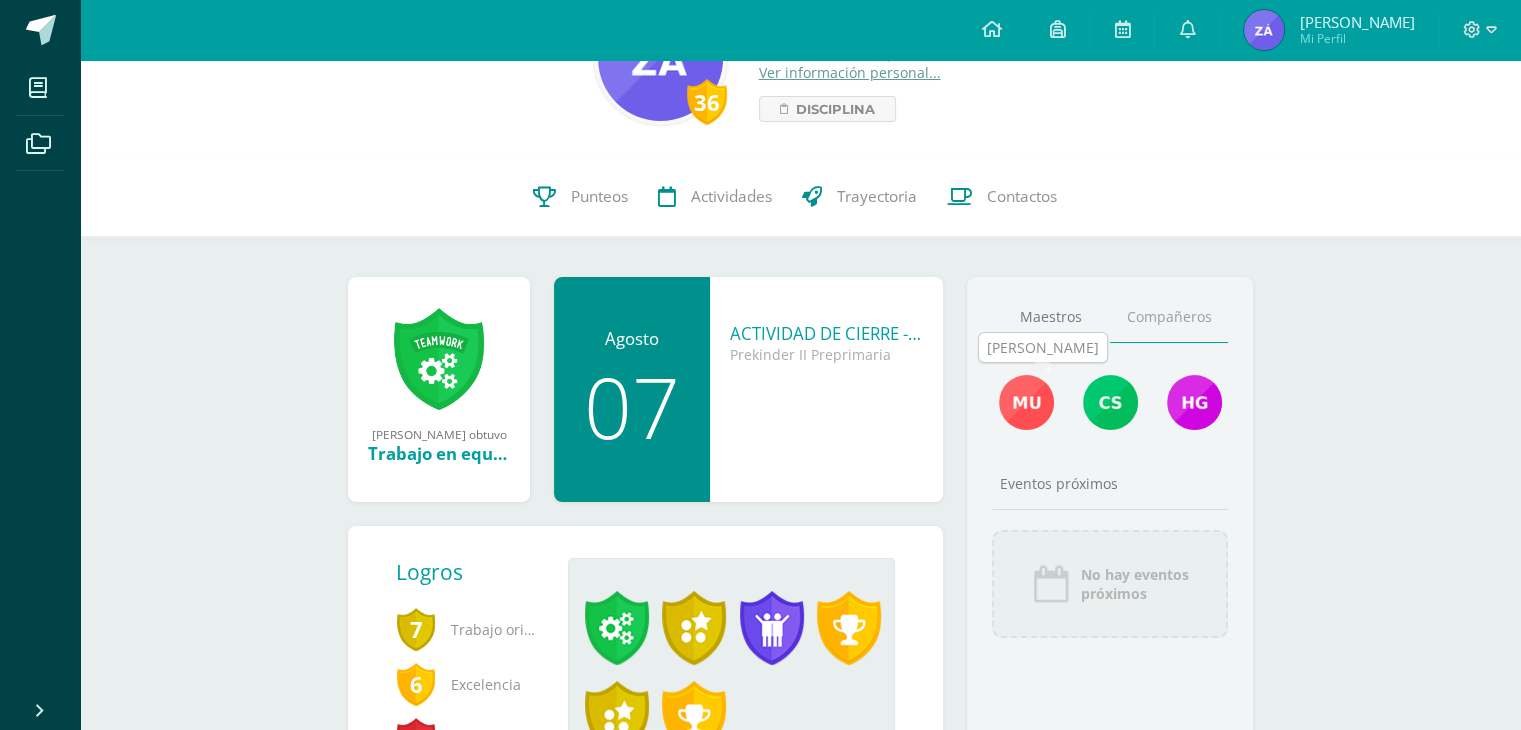 click at bounding box center (1026, 402) 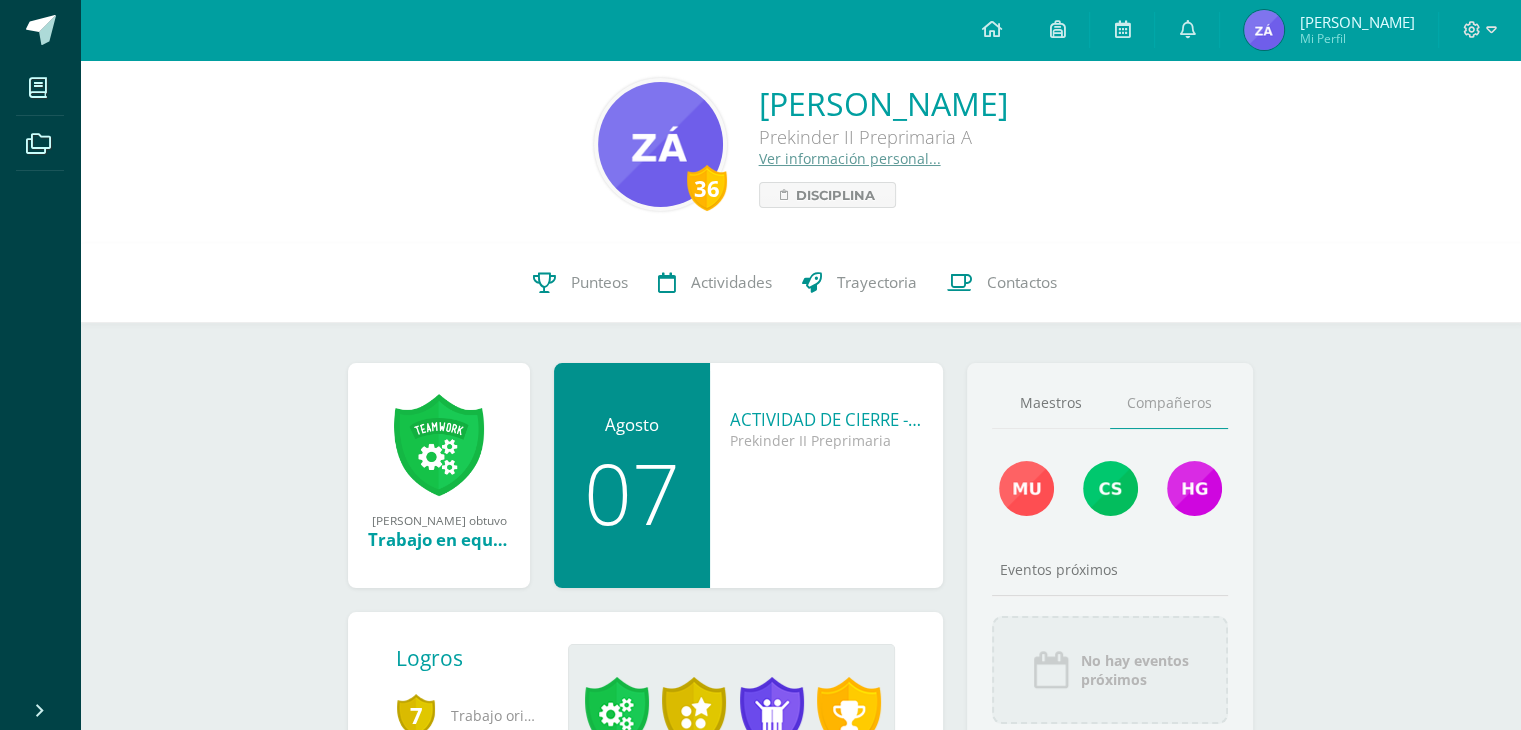 scroll, scrollTop: 0, scrollLeft: 0, axis: both 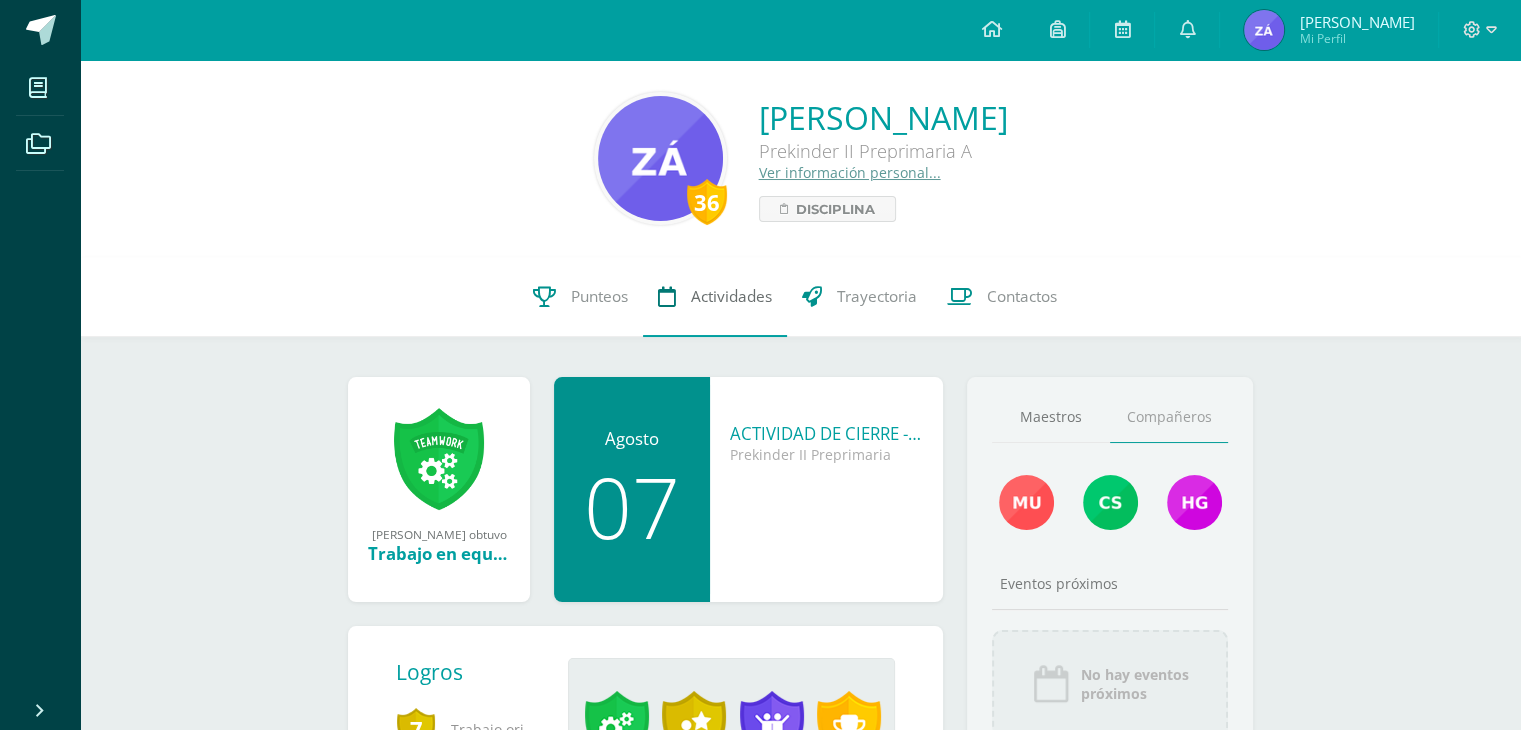 click on "Actividades" at bounding box center (731, 296) 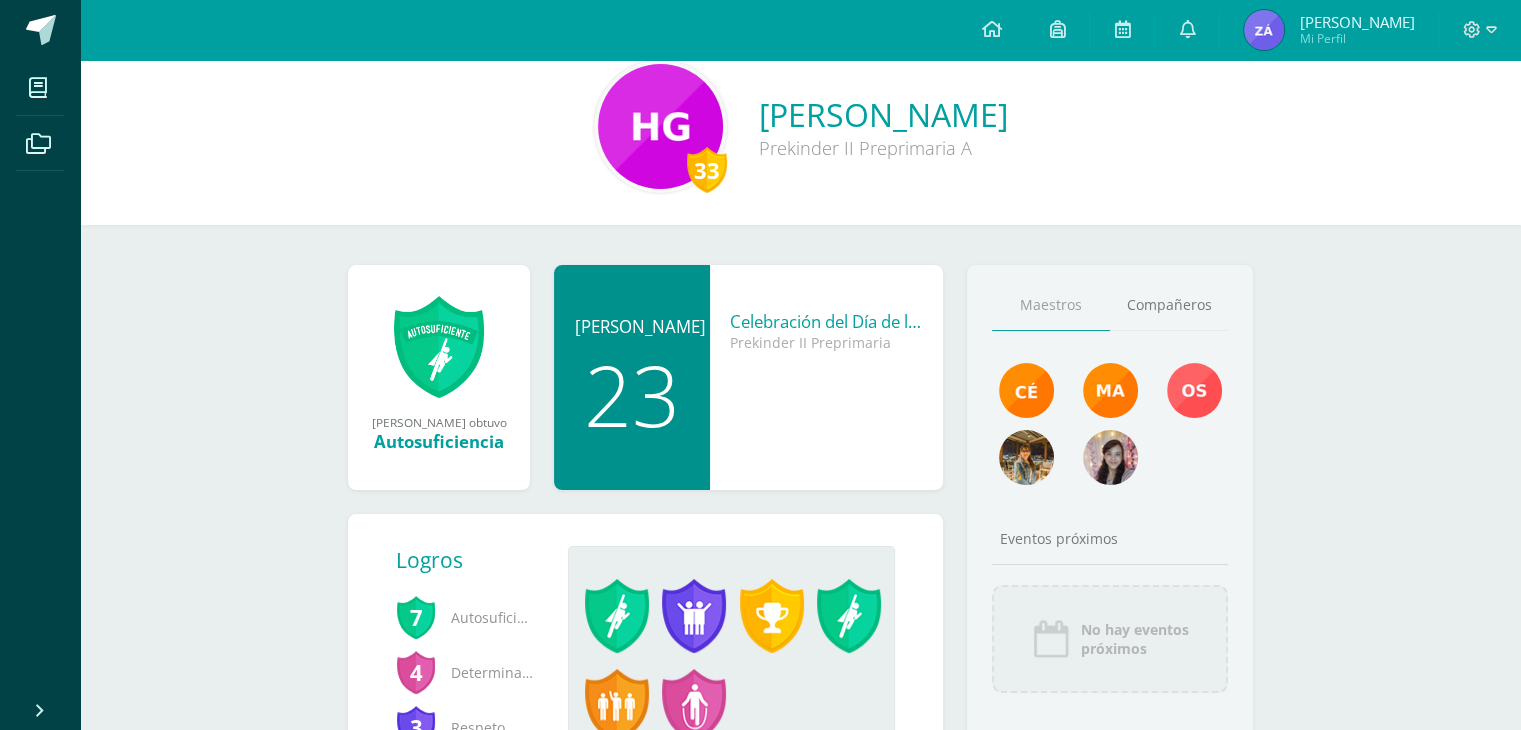 scroll, scrollTop: 0, scrollLeft: 0, axis: both 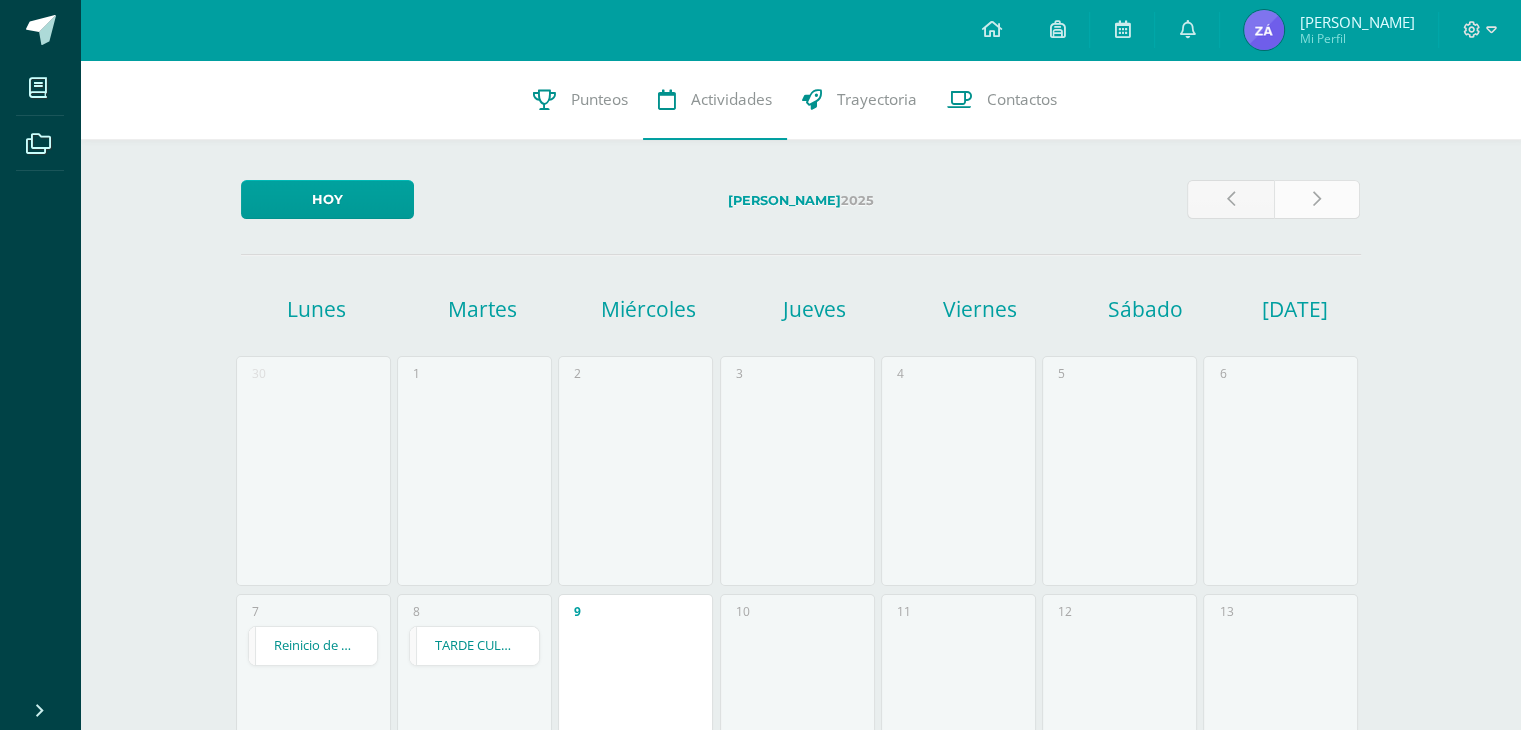 click at bounding box center [1317, 199] 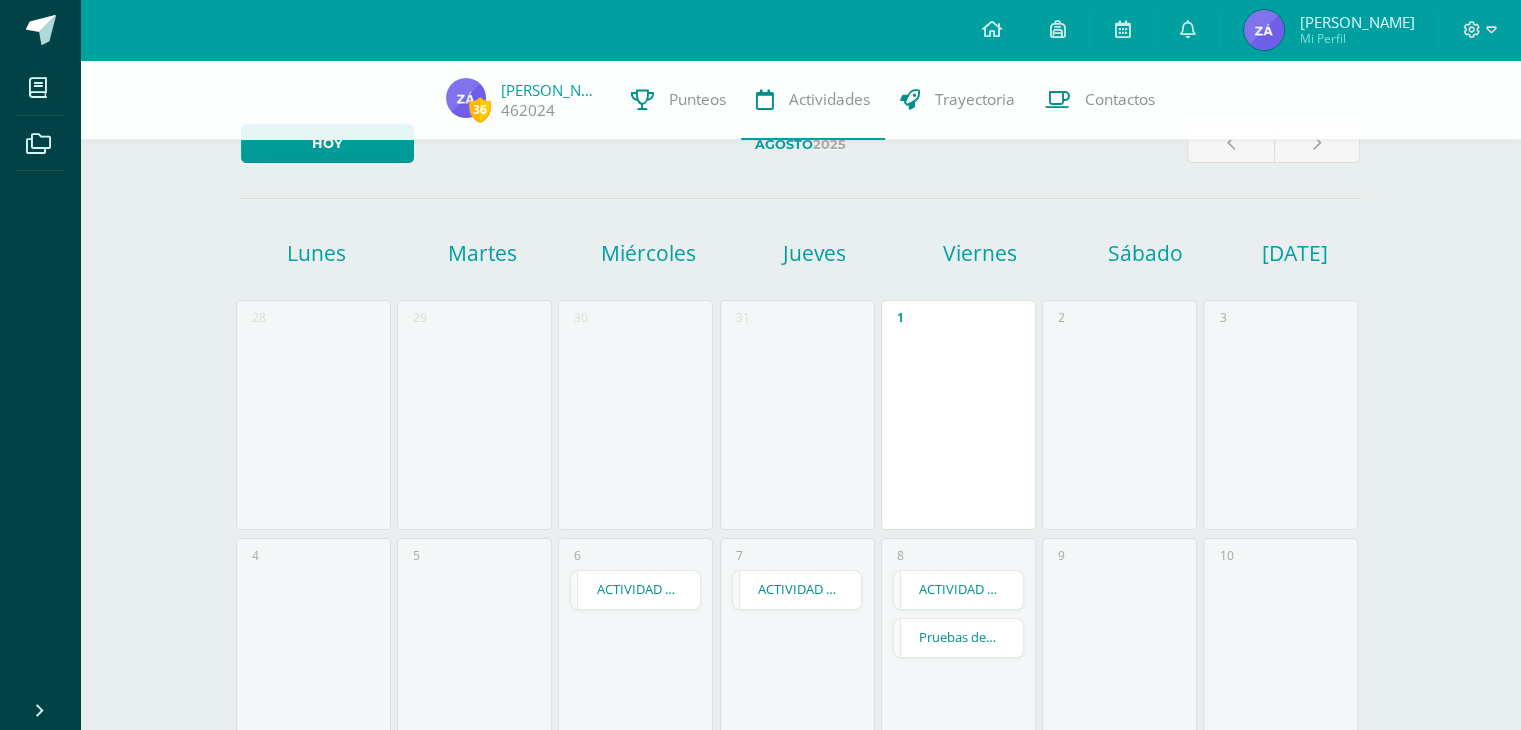 scroll, scrollTop: 0, scrollLeft: 0, axis: both 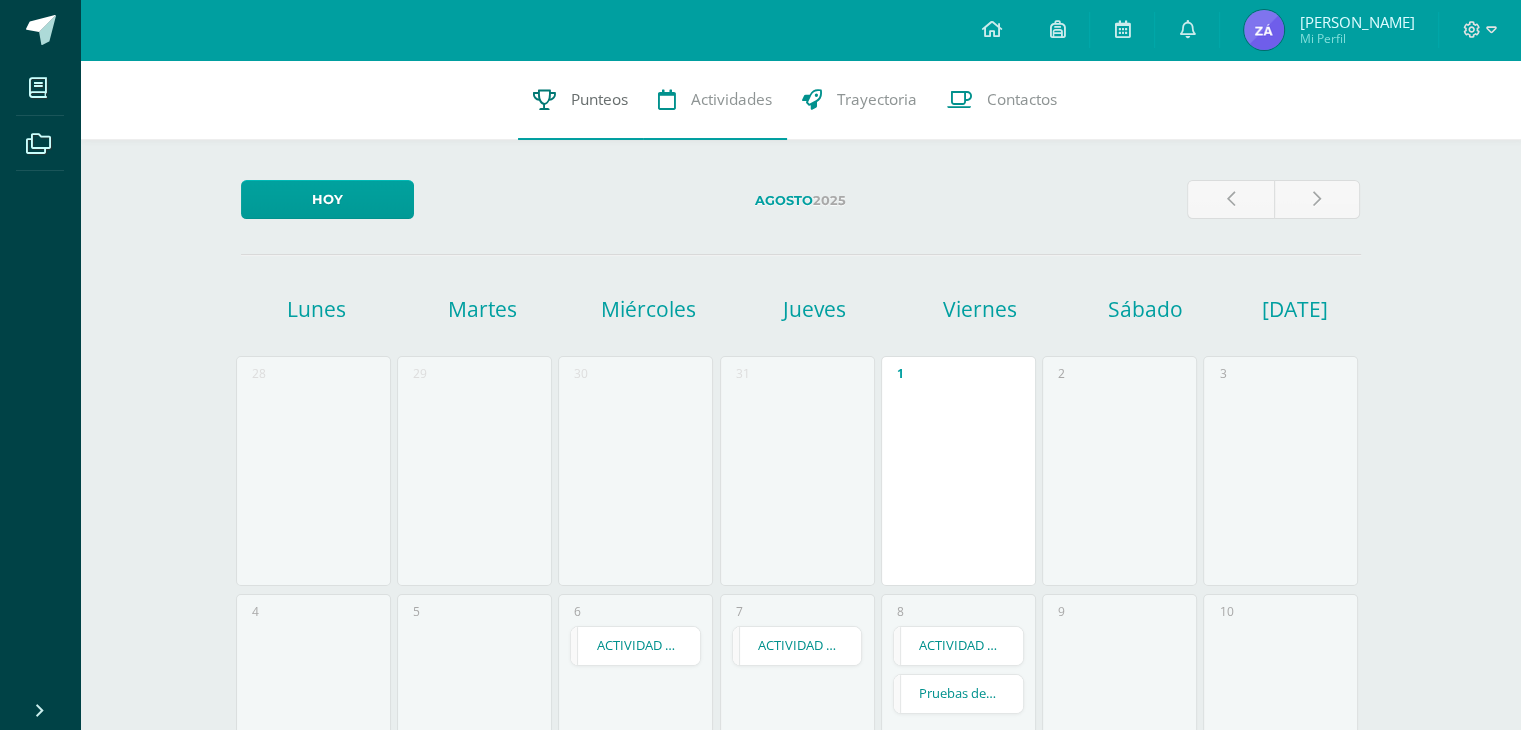 click on "Punteos" at bounding box center [580, 100] 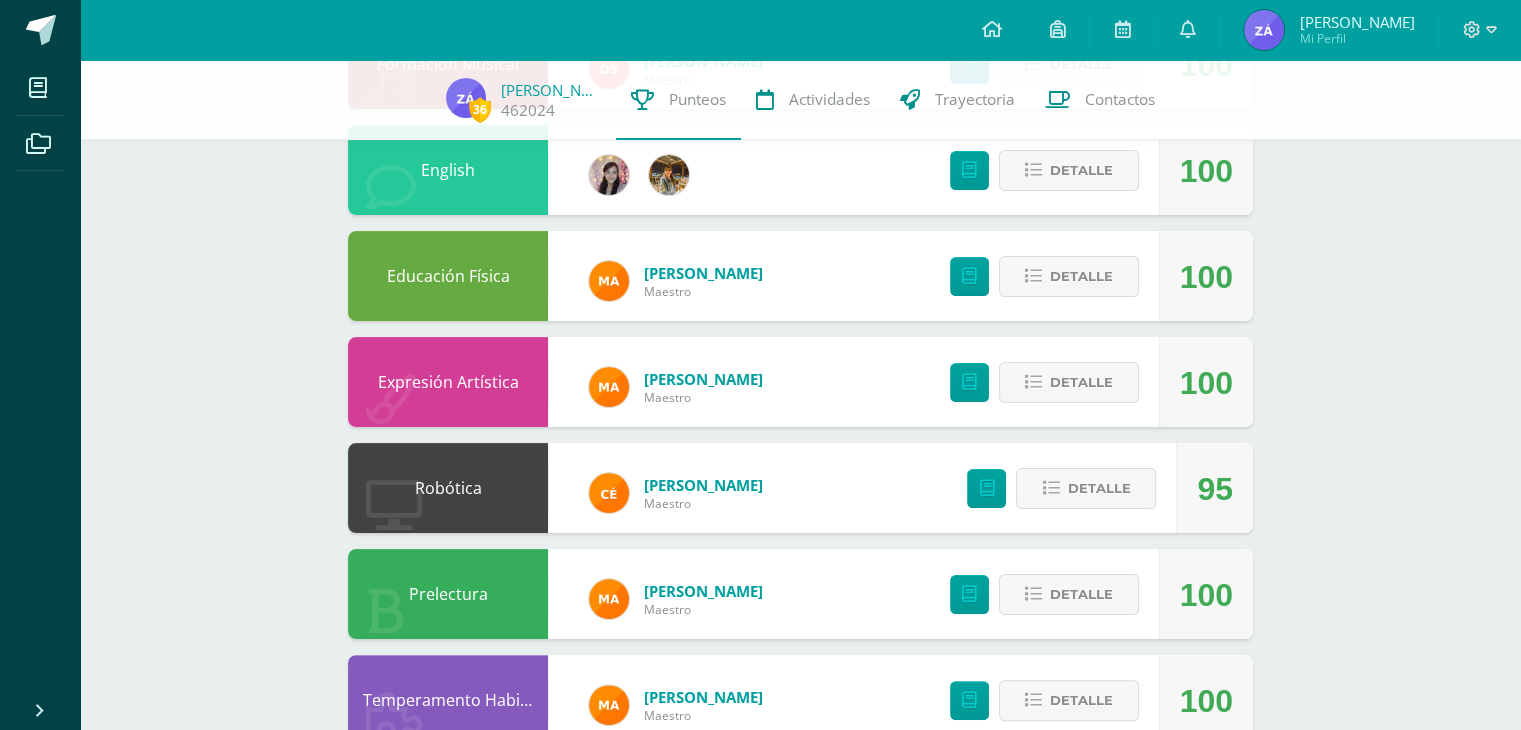 scroll, scrollTop: 300, scrollLeft: 0, axis: vertical 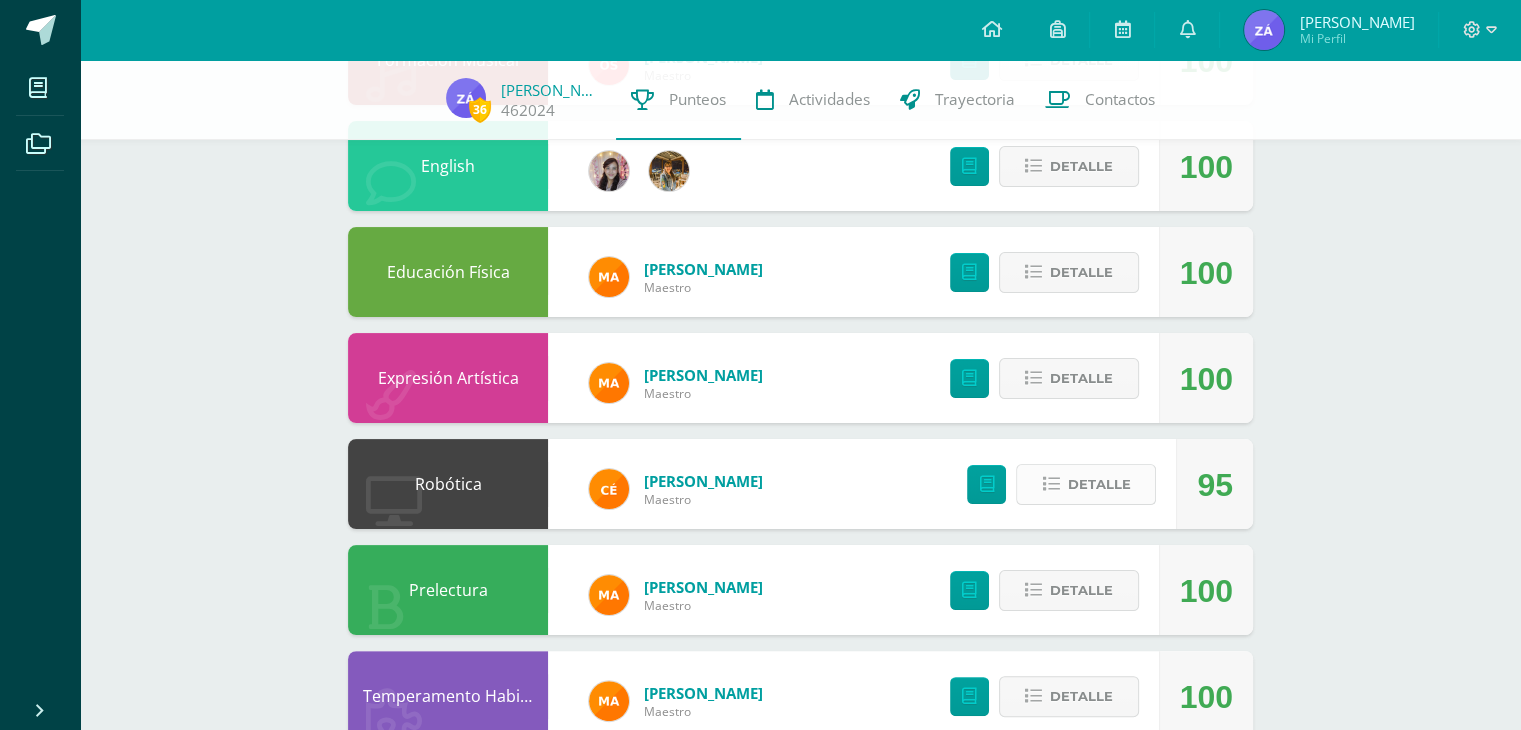 click on "Detalle" at bounding box center [1086, 484] 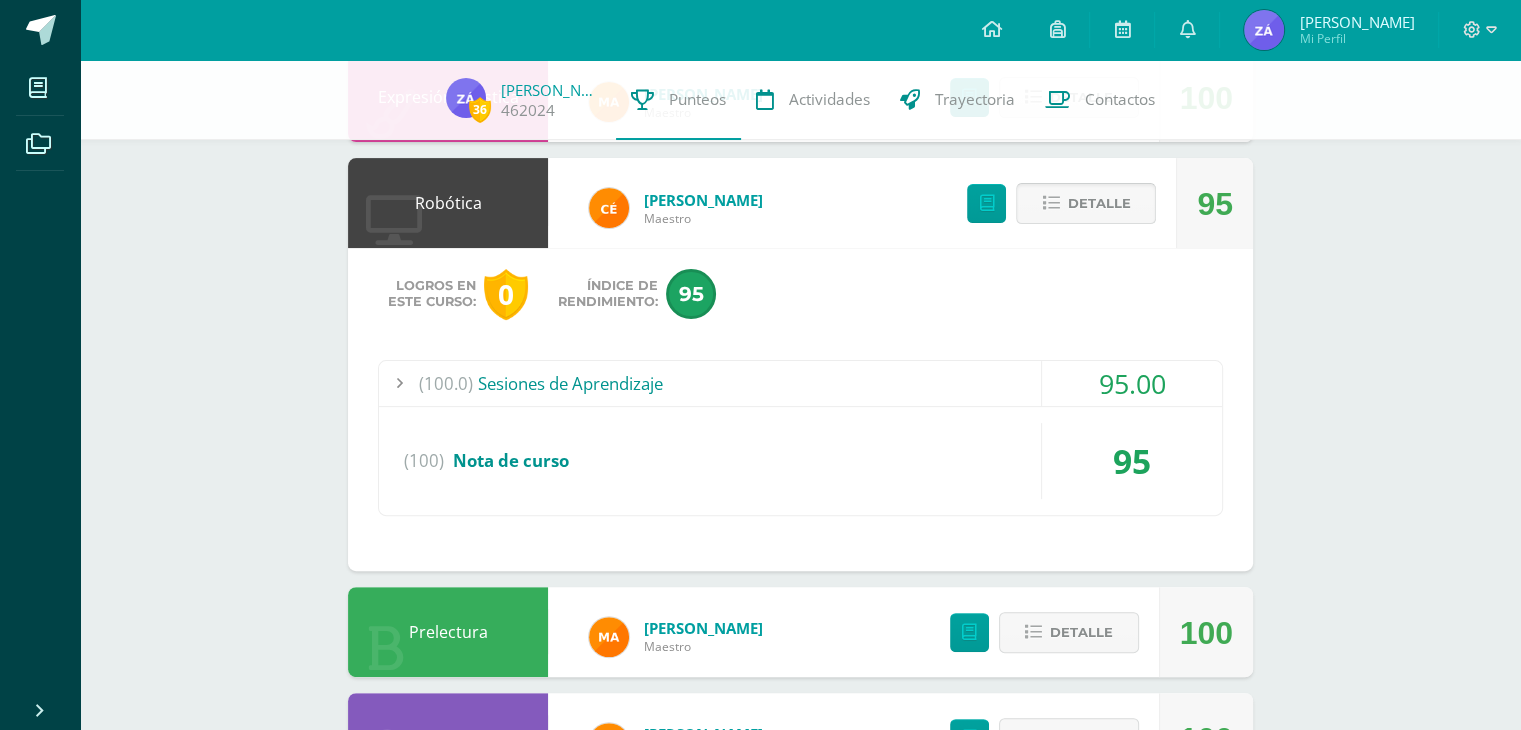 scroll, scrollTop: 600, scrollLeft: 0, axis: vertical 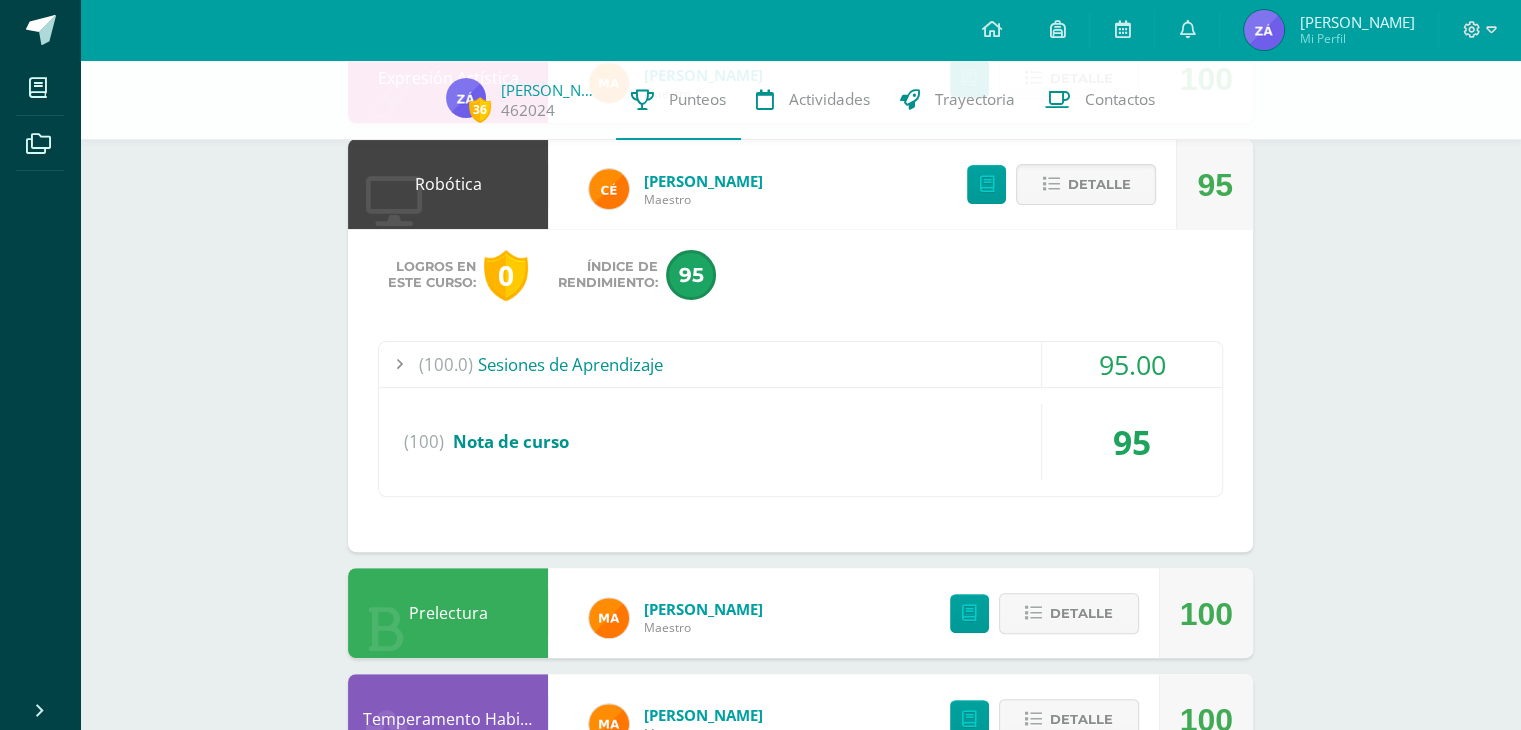 click on "95.00" at bounding box center (1132, 364) 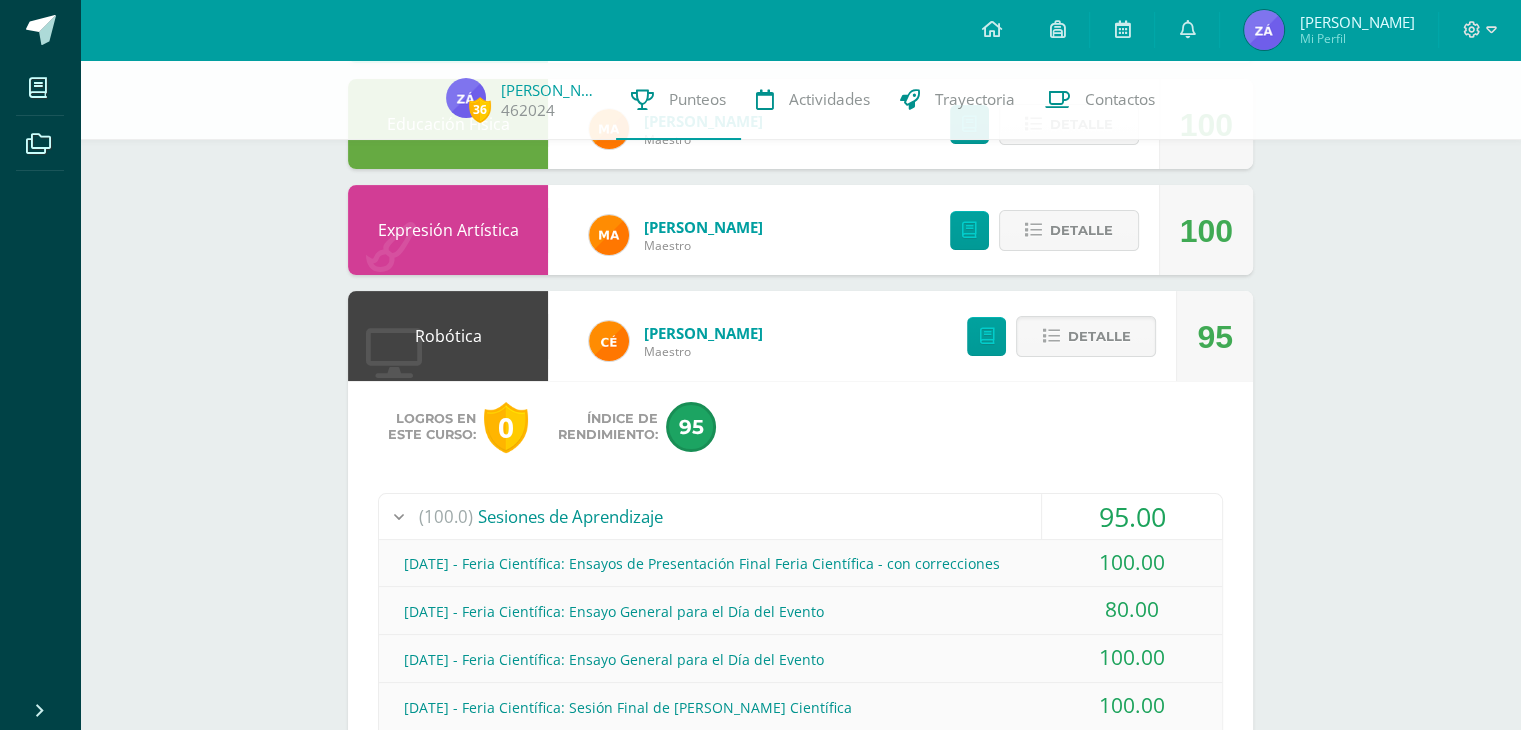 scroll, scrollTop: 300, scrollLeft: 0, axis: vertical 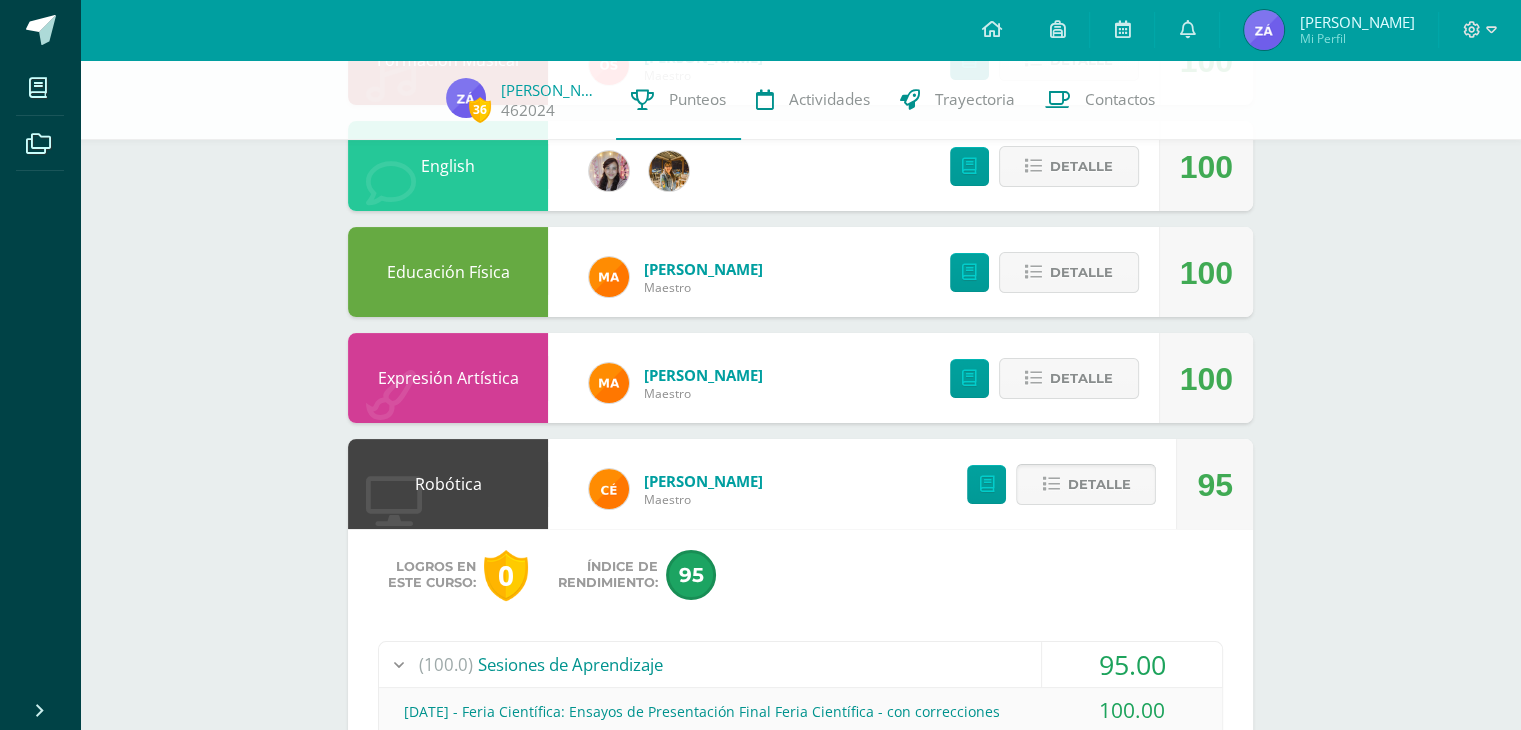 click on "Detalle" at bounding box center (1086, 484) 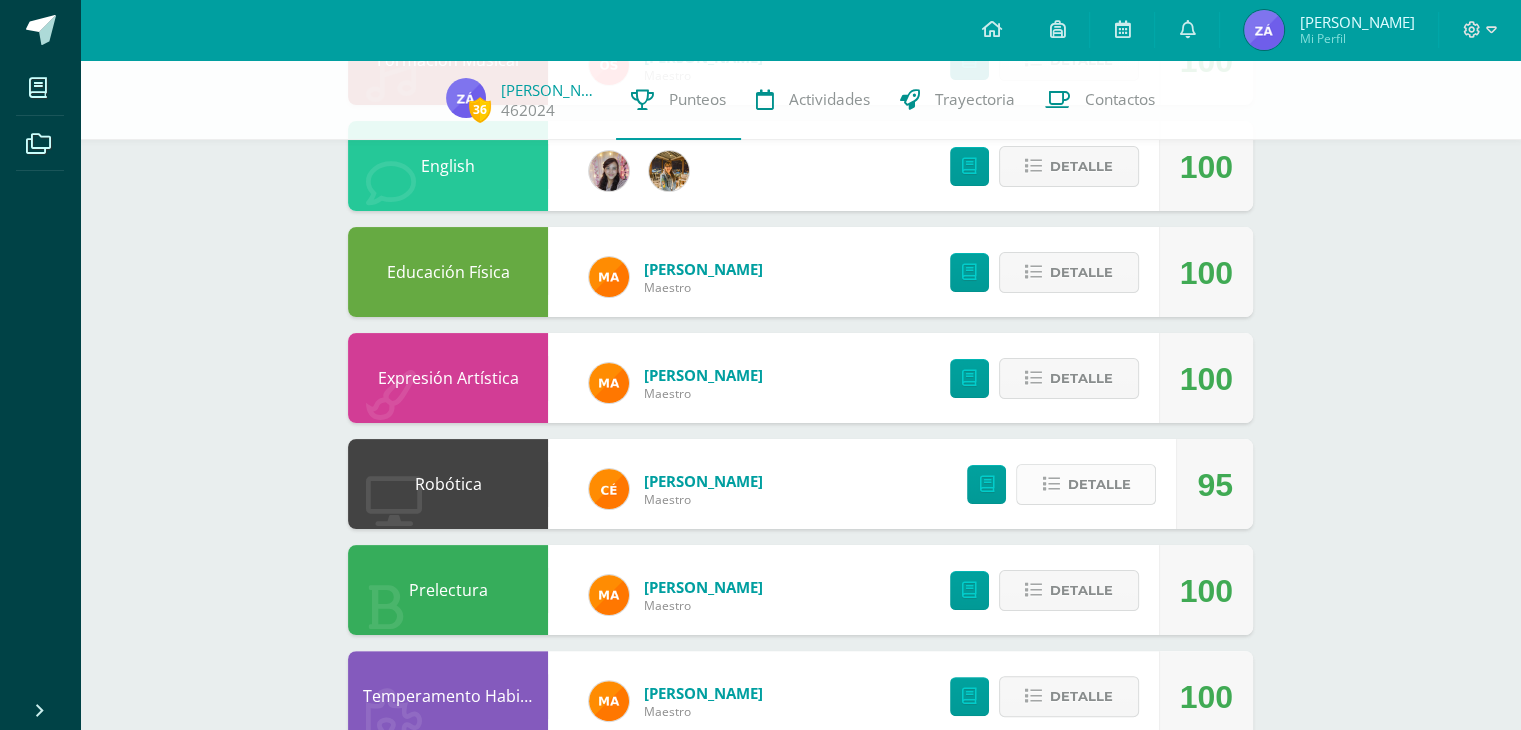 scroll, scrollTop: 0, scrollLeft: 0, axis: both 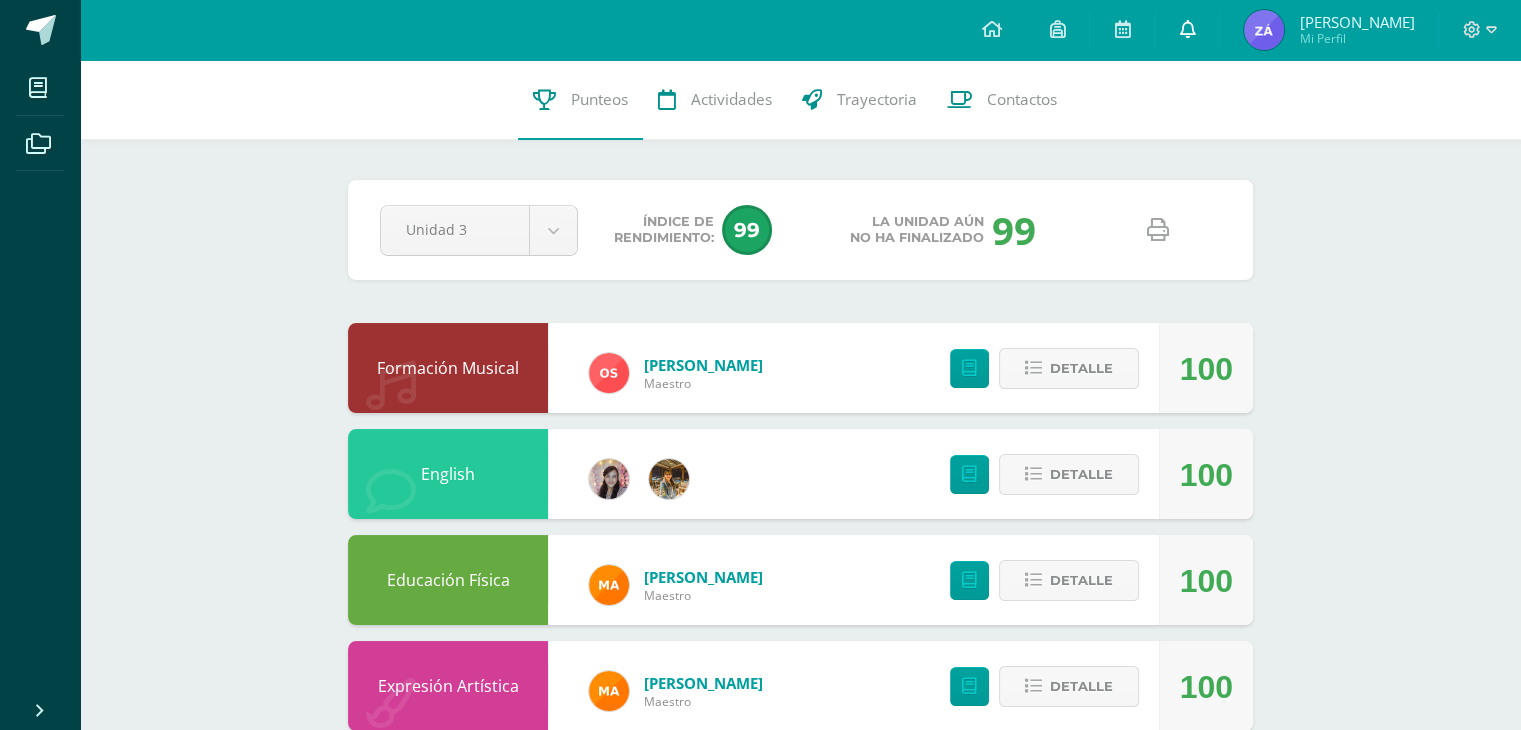 click at bounding box center (1187, 30) 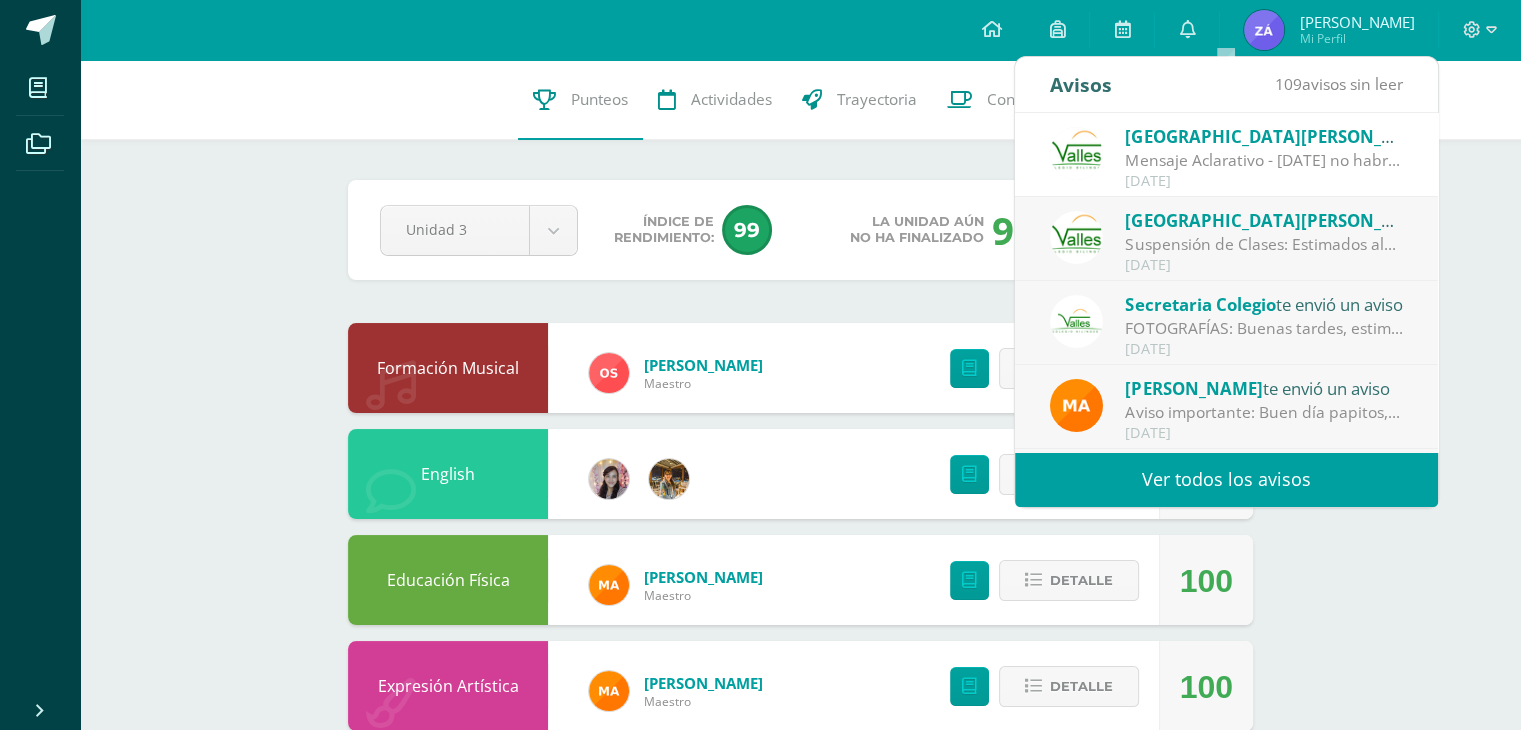 click on "Ver todos los avisos" at bounding box center (1226, 479) 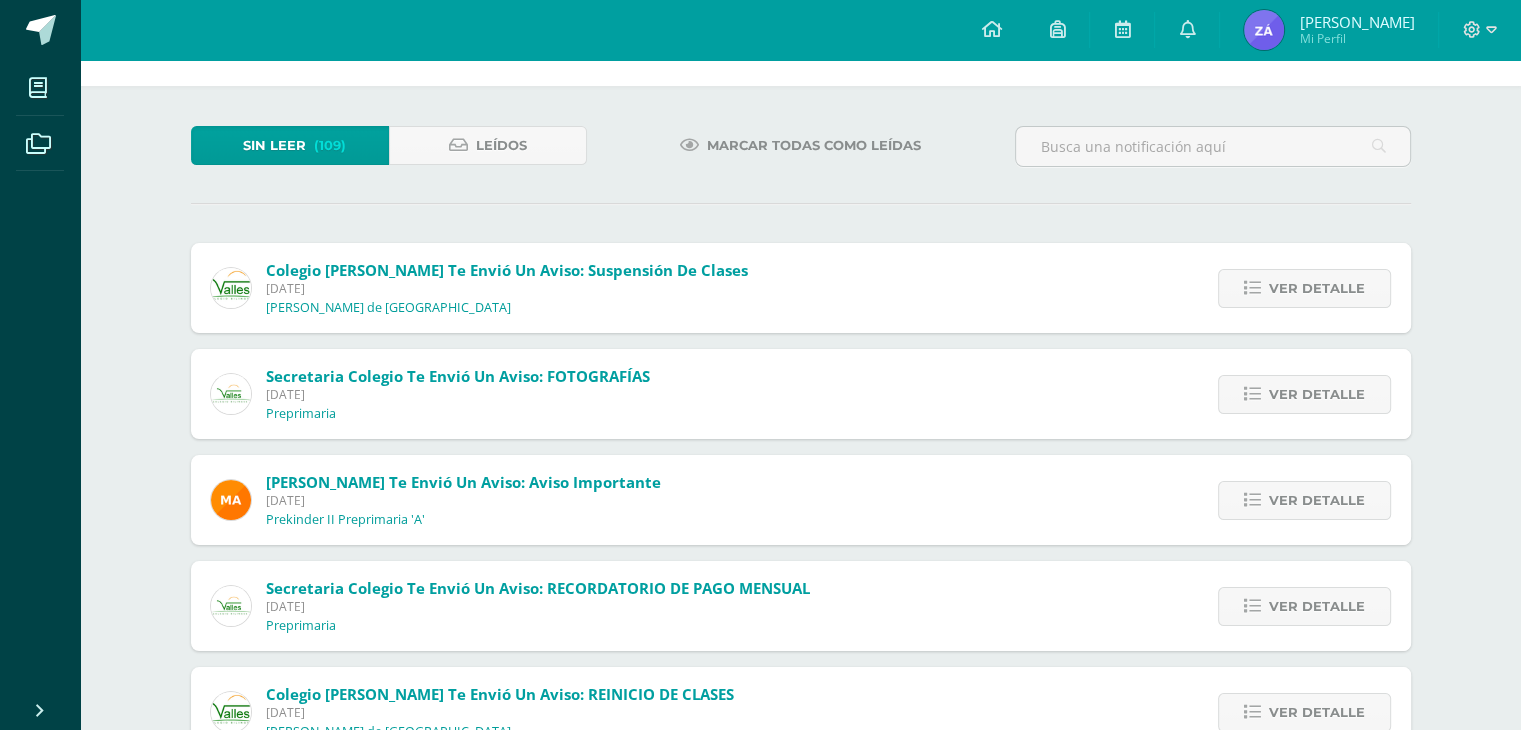 scroll, scrollTop: 100, scrollLeft: 0, axis: vertical 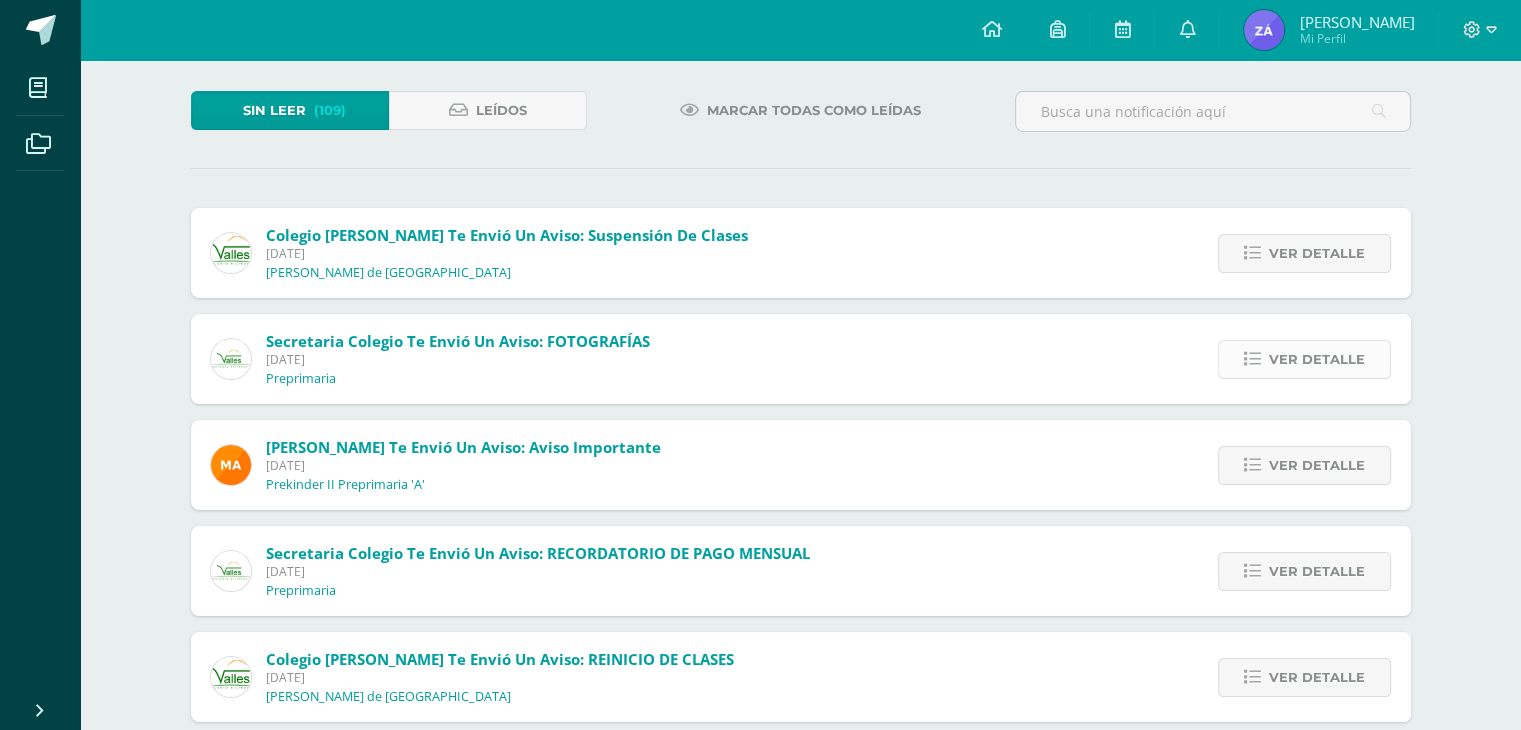 click on "Ver detalle" at bounding box center [1317, 359] 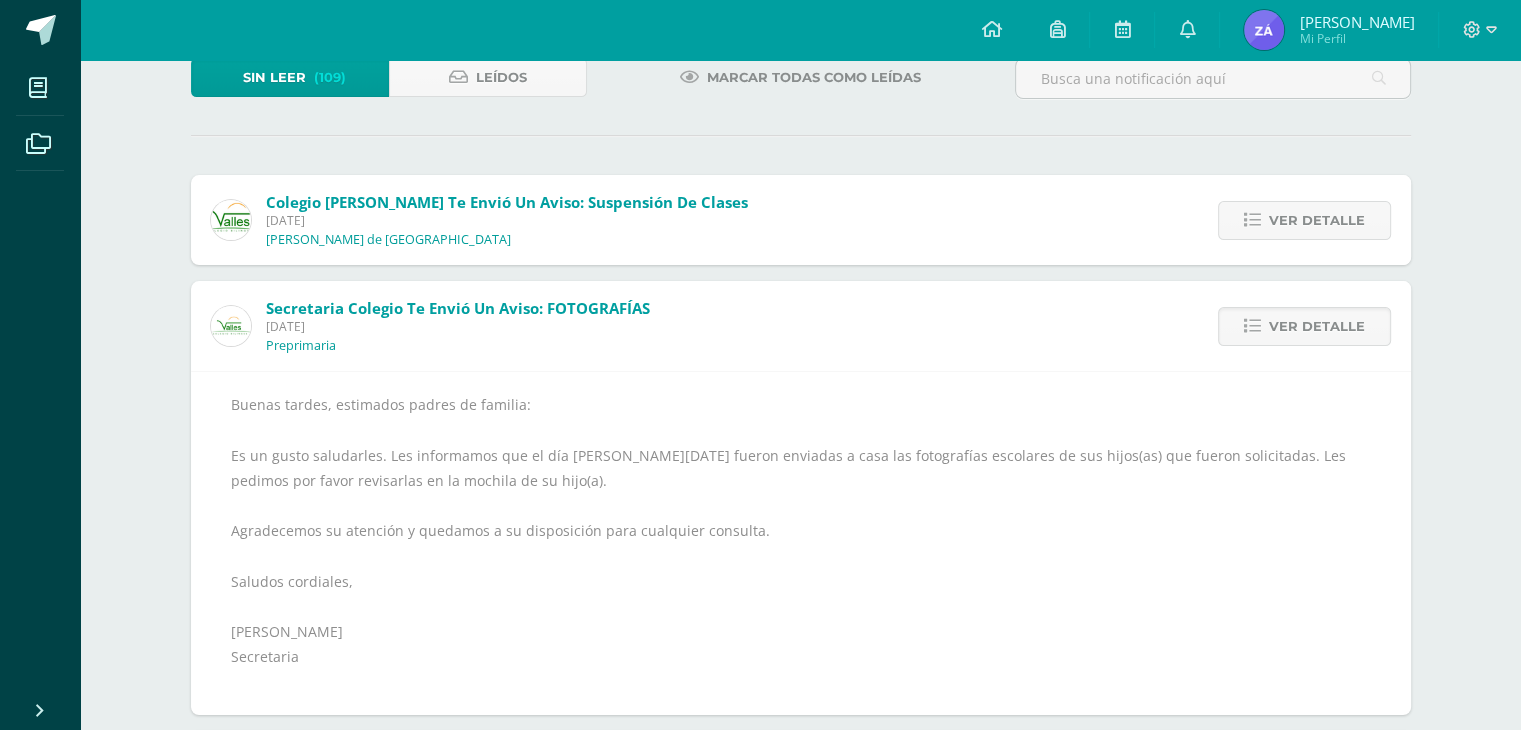 scroll, scrollTop: 100, scrollLeft: 0, axis: vertical 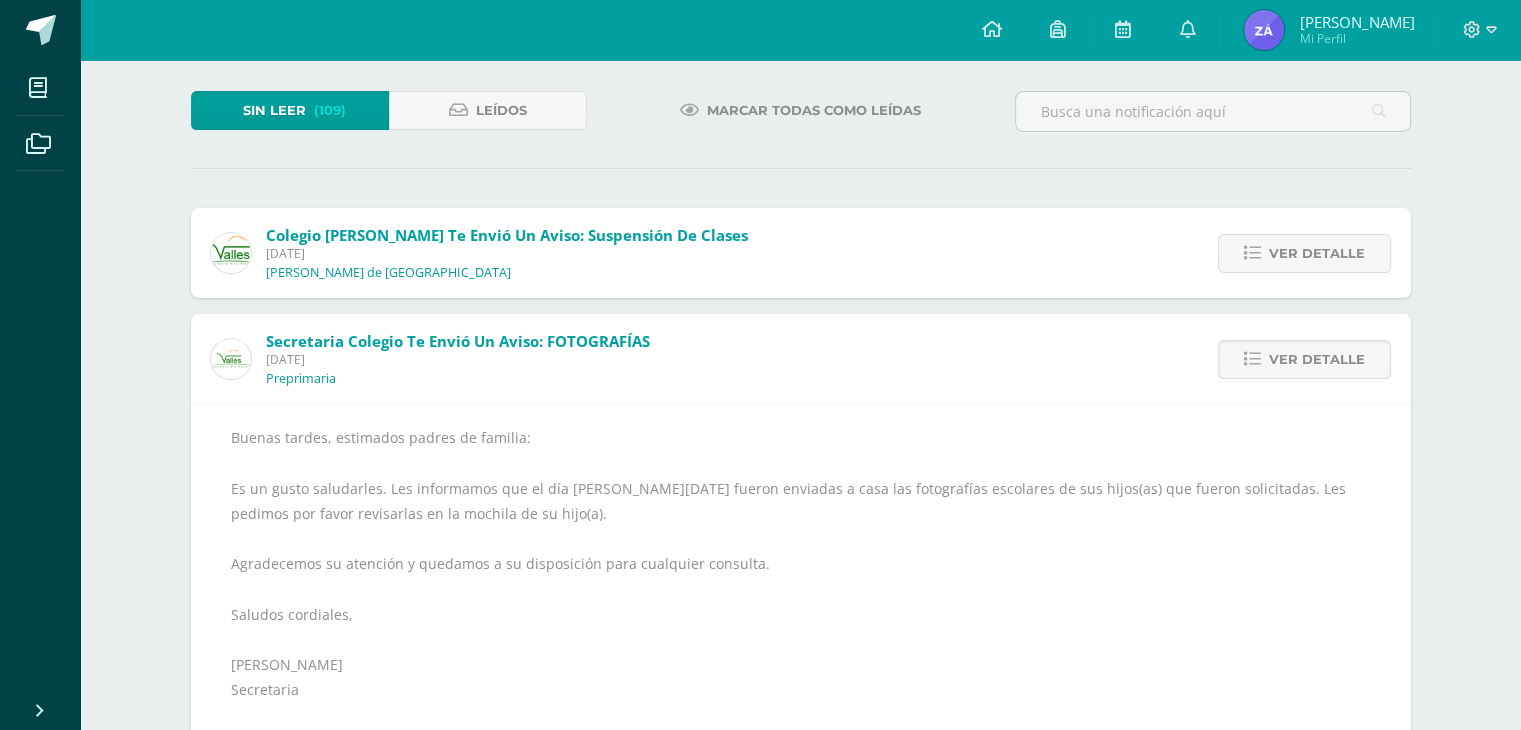 drag, startPoint x: 1298, startPoint y: 362, endPoint x: 1280, endPoint y: 300, distance: 64.56005 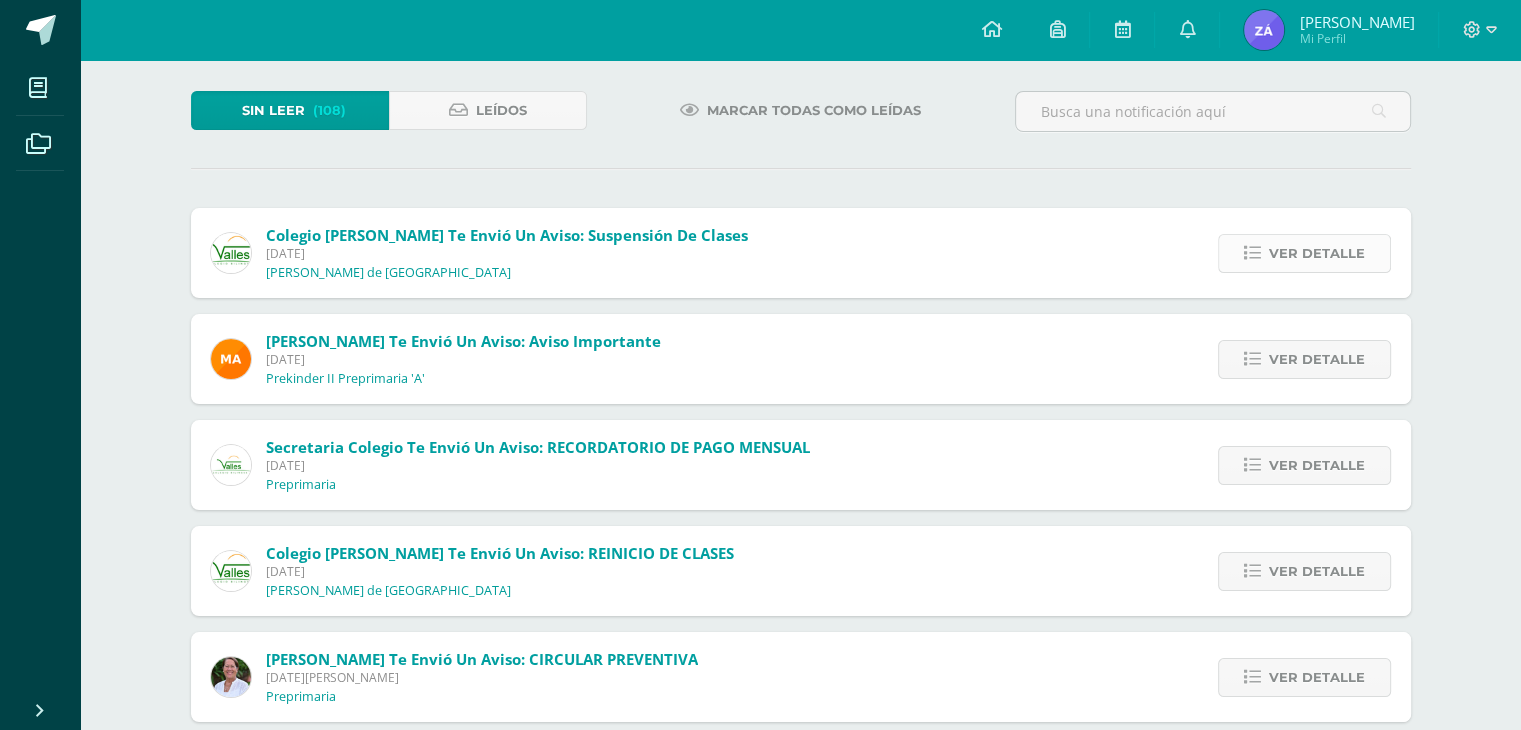 click on "Ver detalle" at bounding box center (1317, 253) 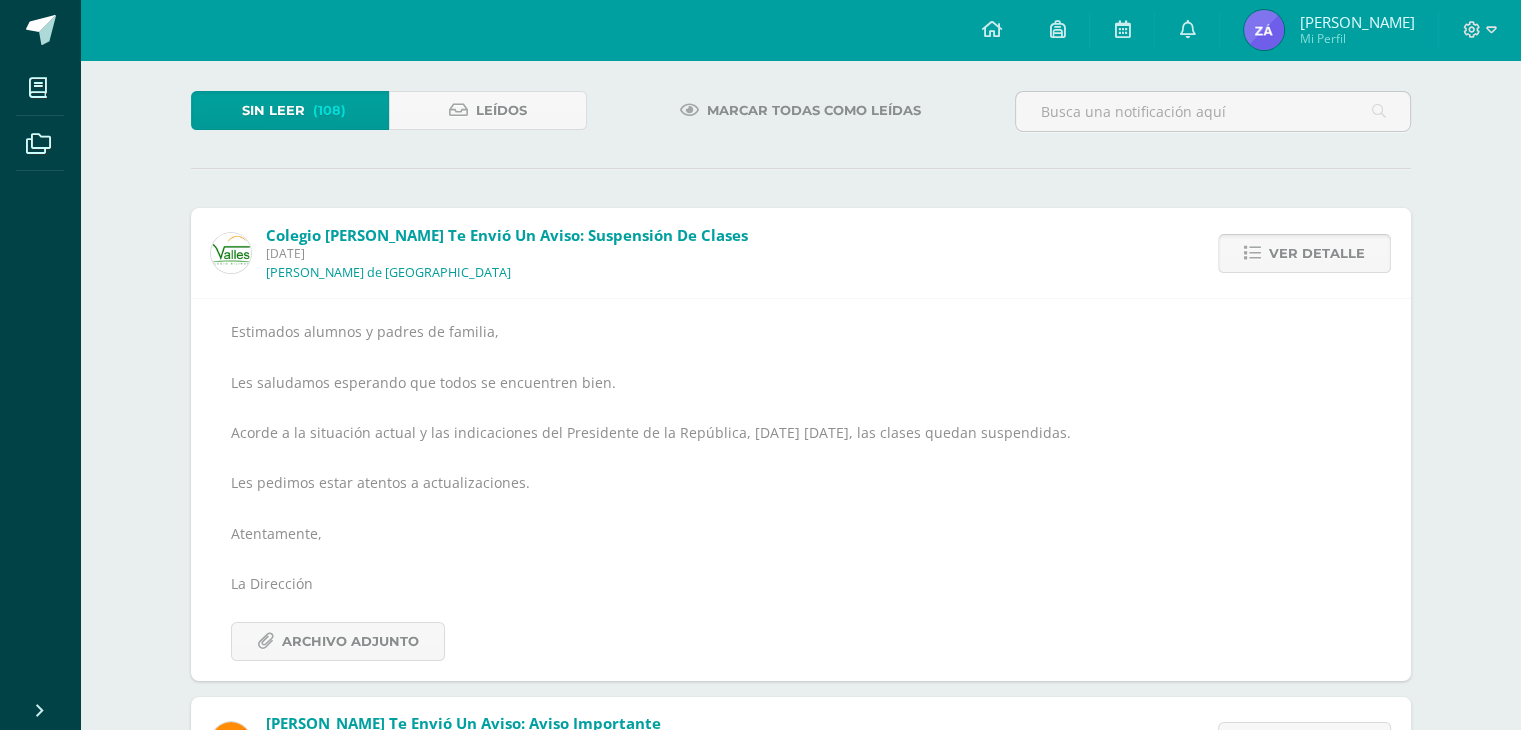click on "Ver detalle" at bounding box center (1317, 253) 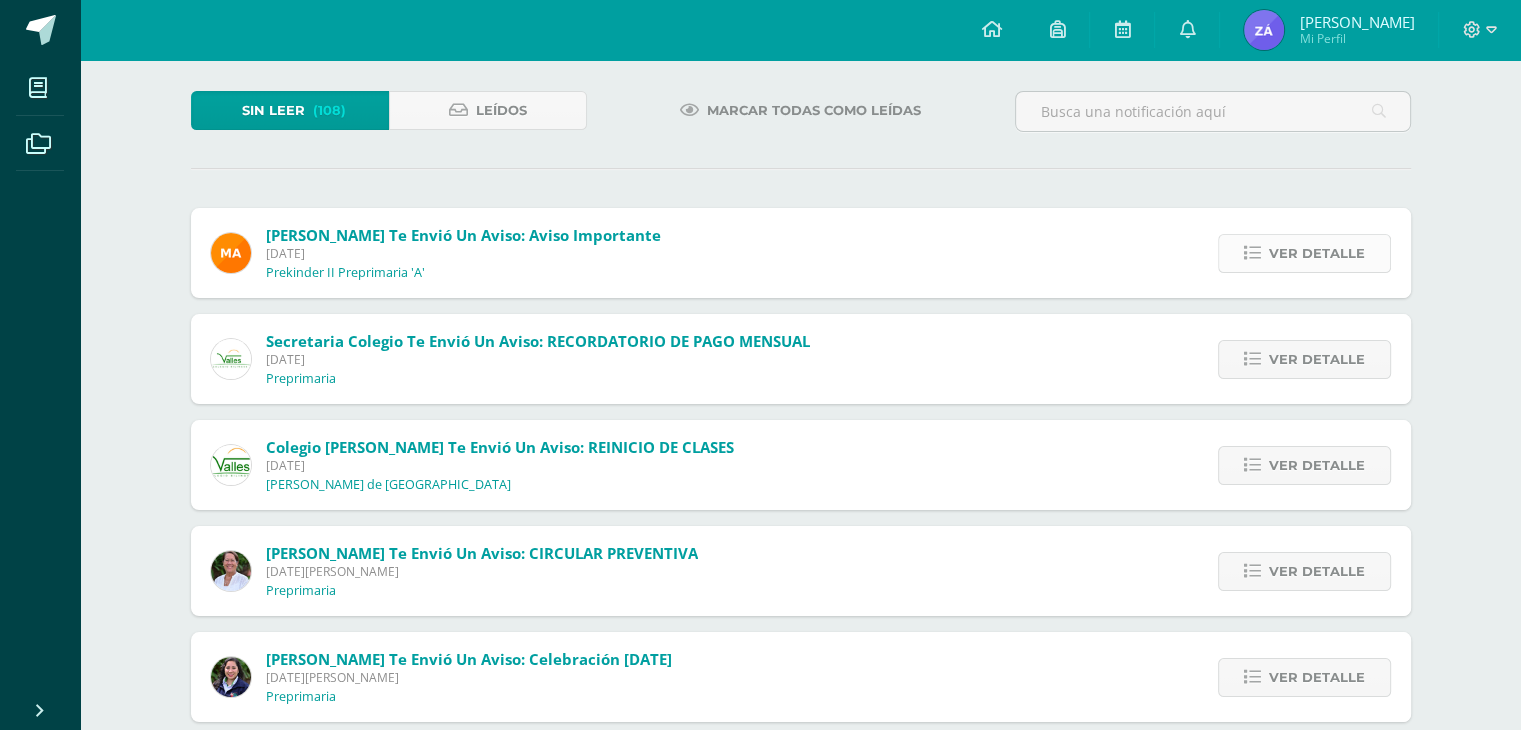 scroll, scrollTop: 200, scrollLeft: 0, axis: vertical 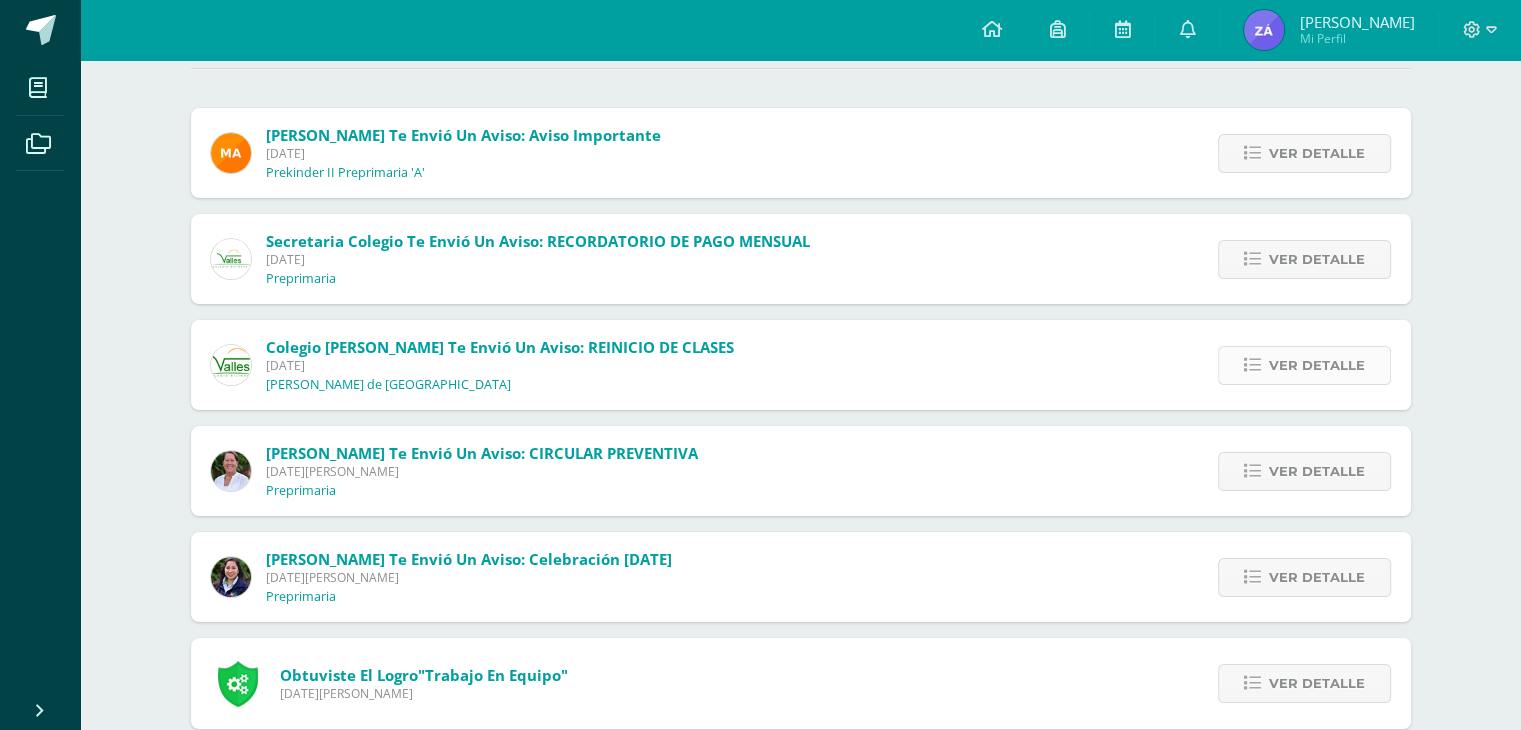 click on "Ver detalle" at bounding box center (1317, 365) 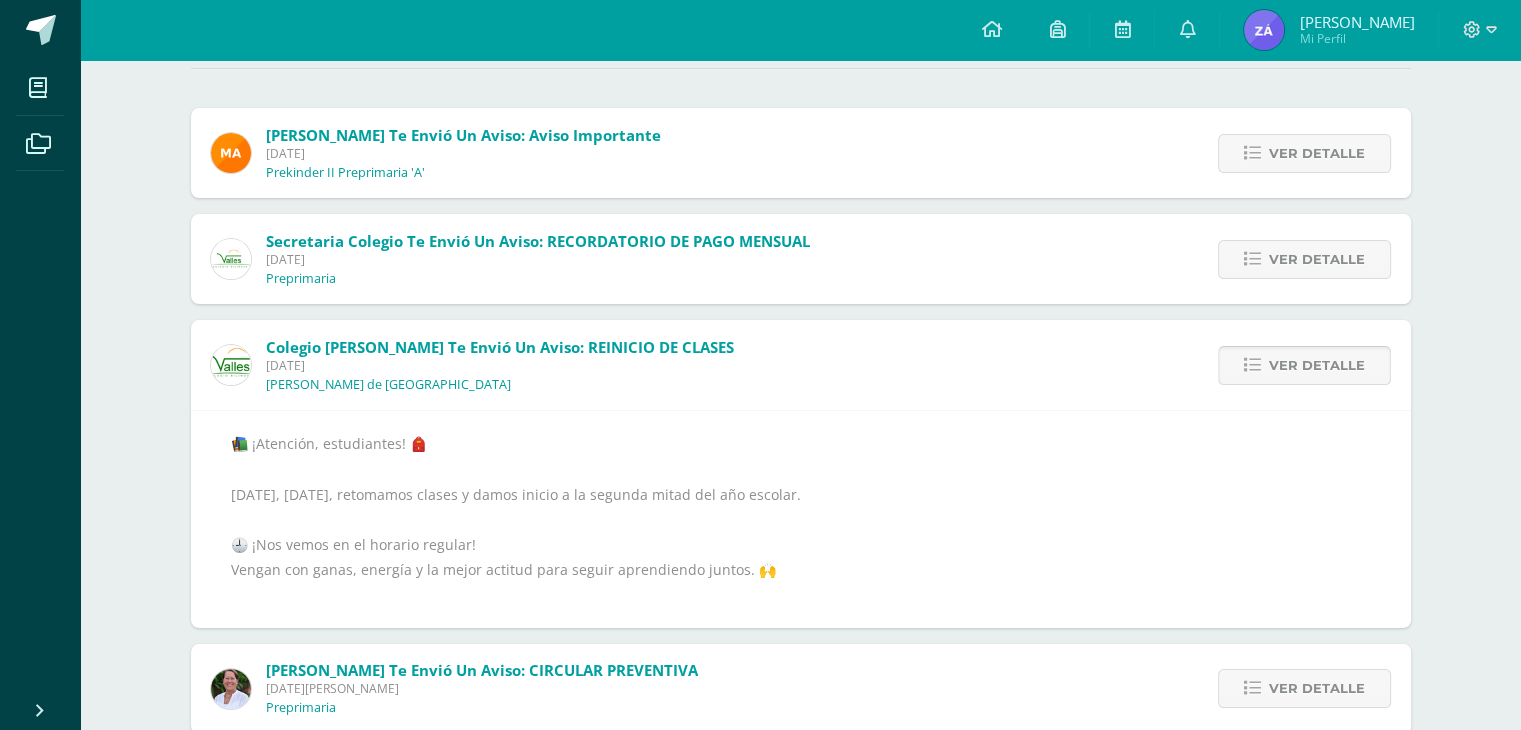 click on "Ver detalle" at bounding box center (1317, 365) 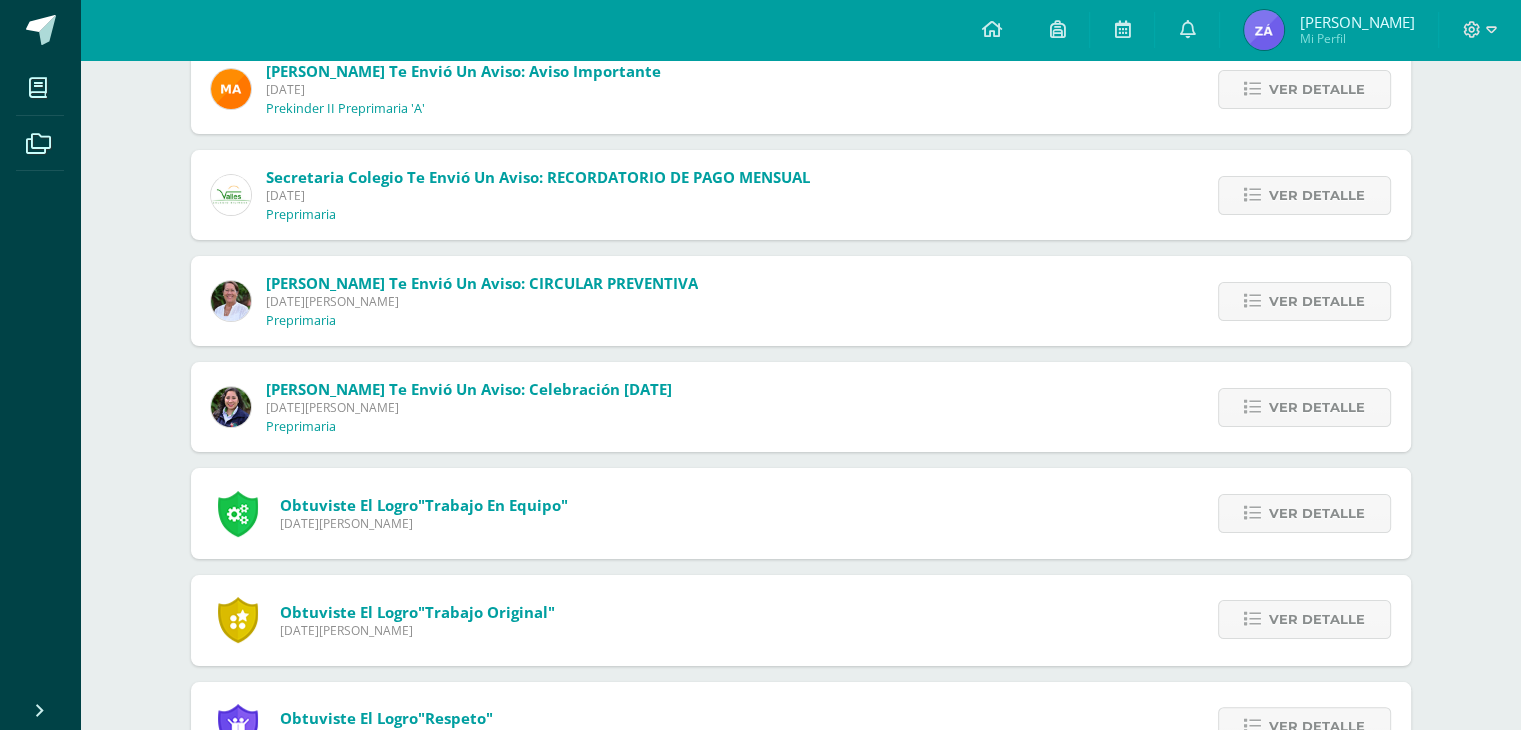scroll, scrollTop: 300, scrollLeft: 0, axis: vertical 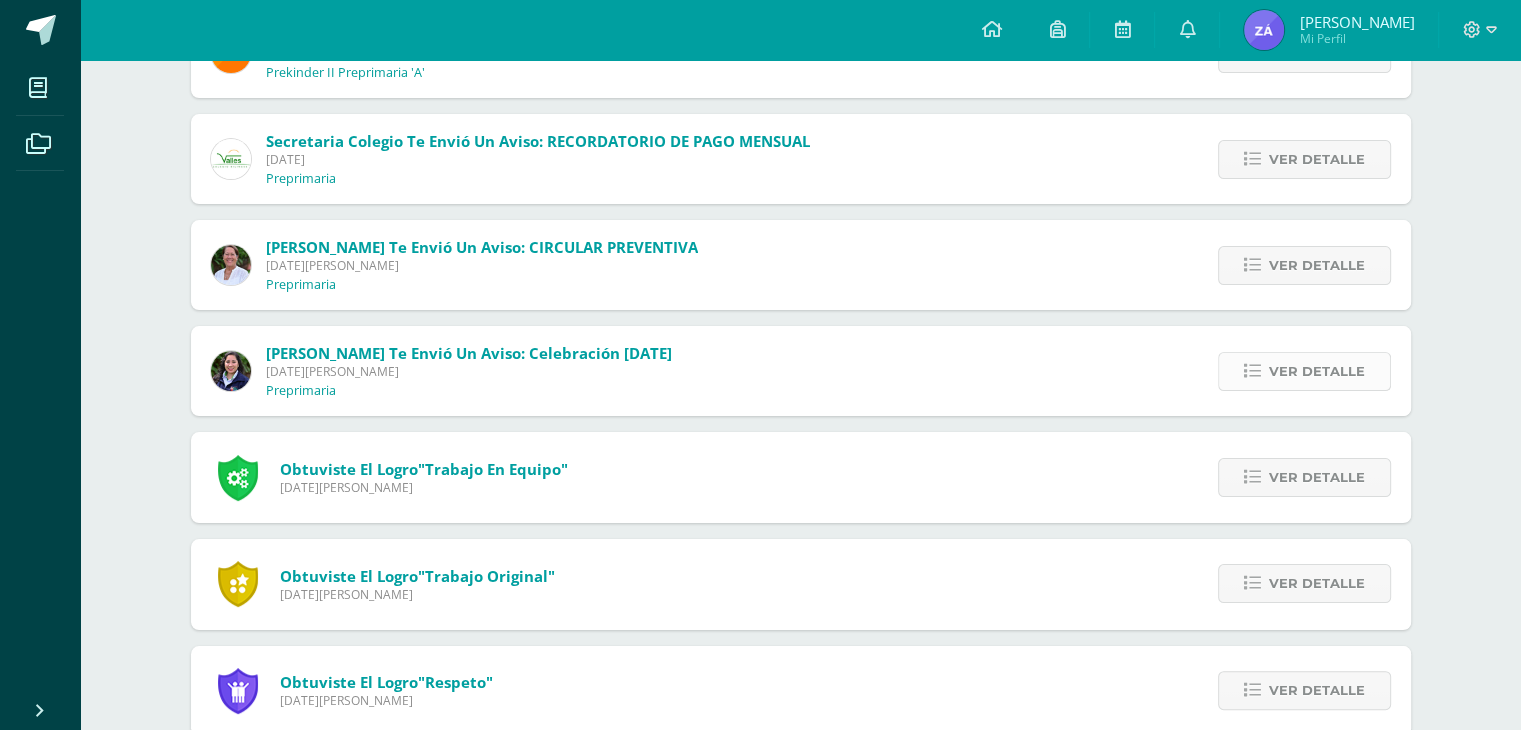click on "Ver detalle" at bounding box center [1317, 371] 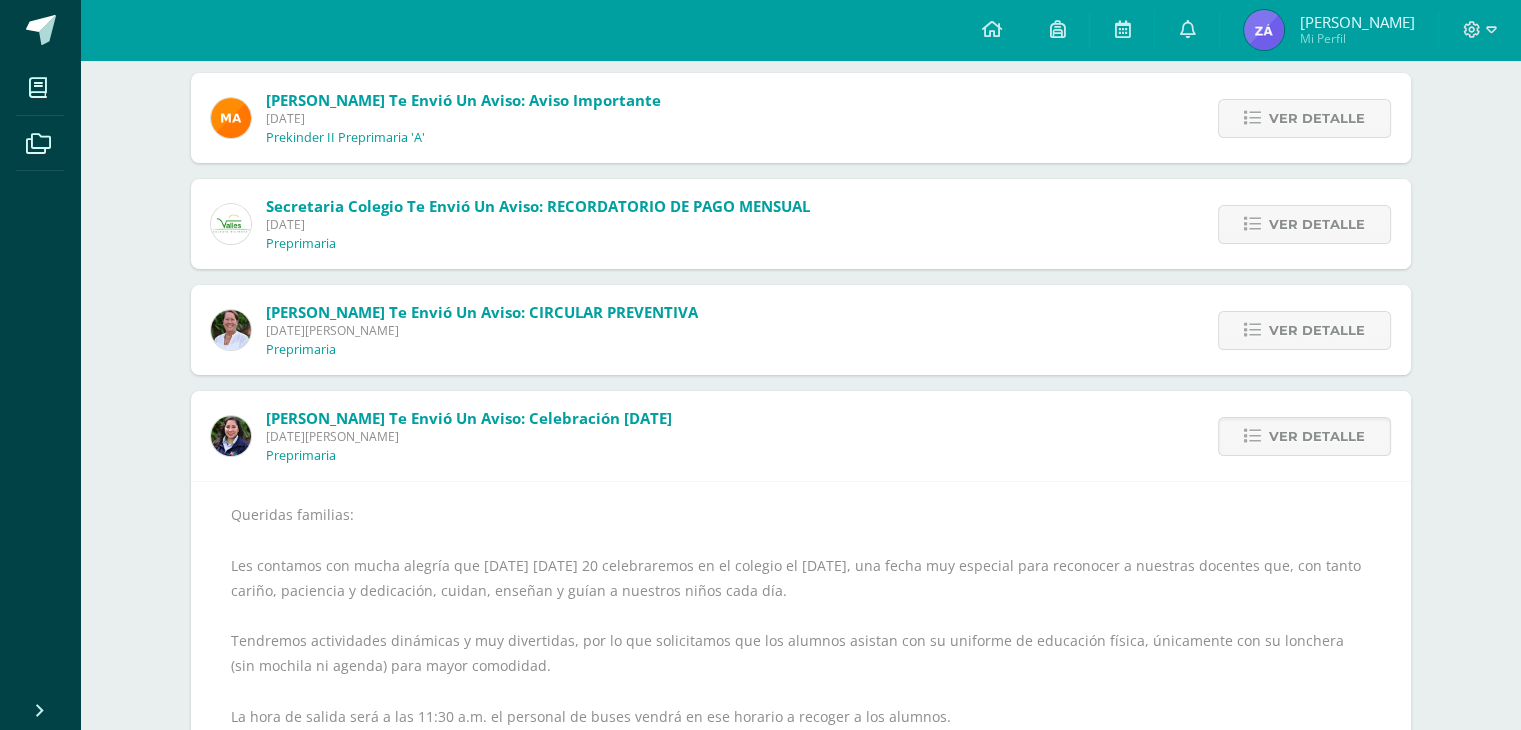 scroll, scrollTop: 200, scrollLeft: 0, axis: vertical 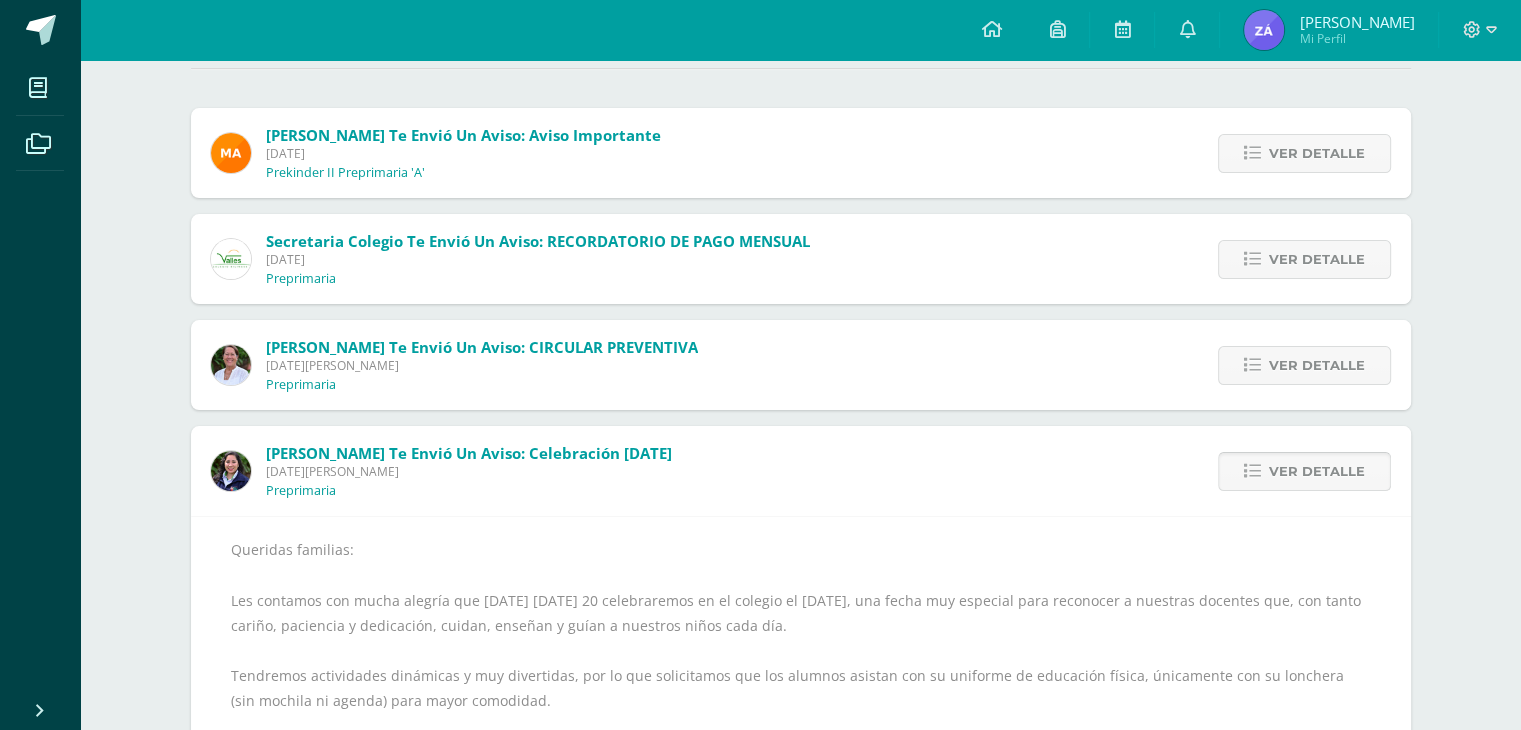click on "Ver detalle" at bounding box center [1304, 471] 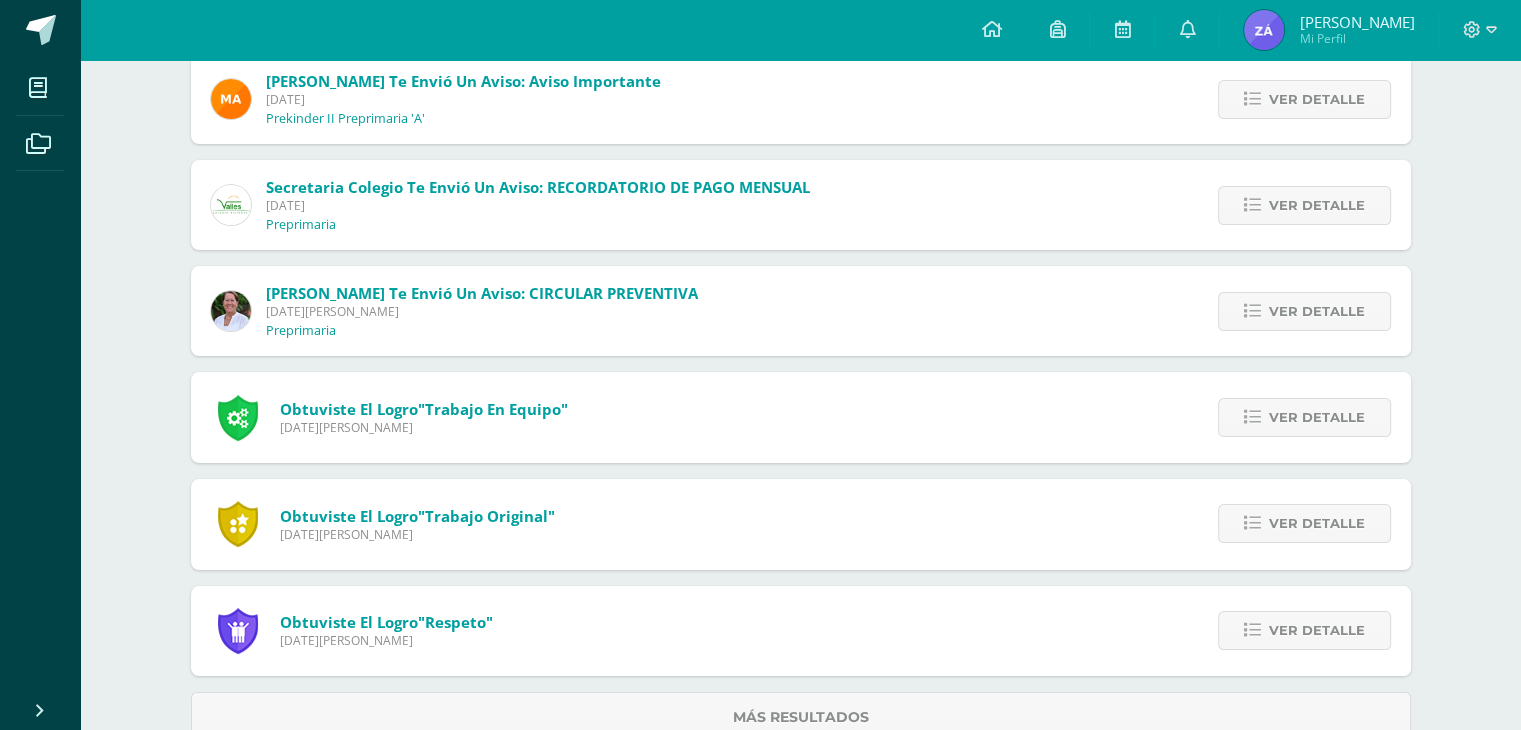 scroll, scrollTop: 308, scrollLeft: 0, axis: vertical 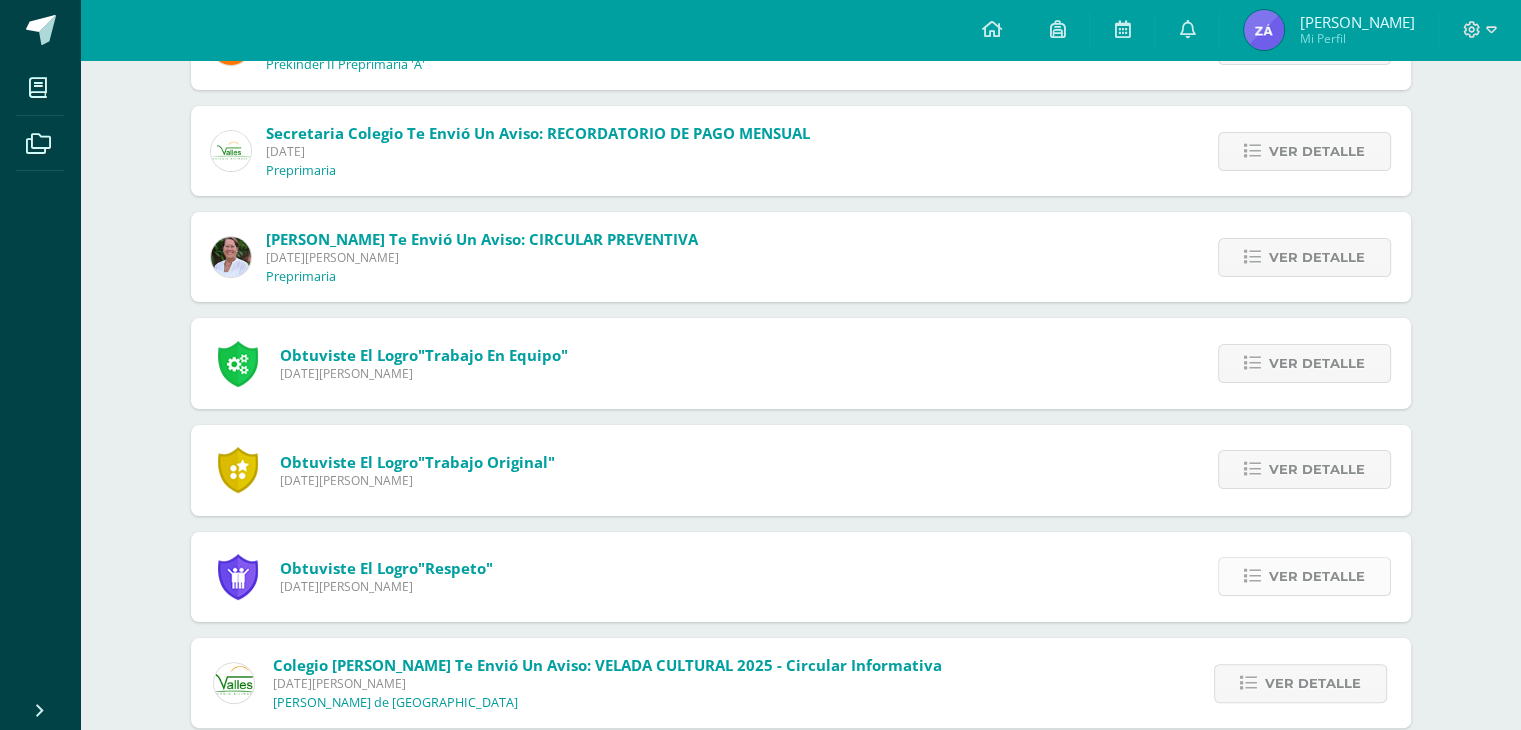click on "Ver detalle" at bounding box center (1317, 576) 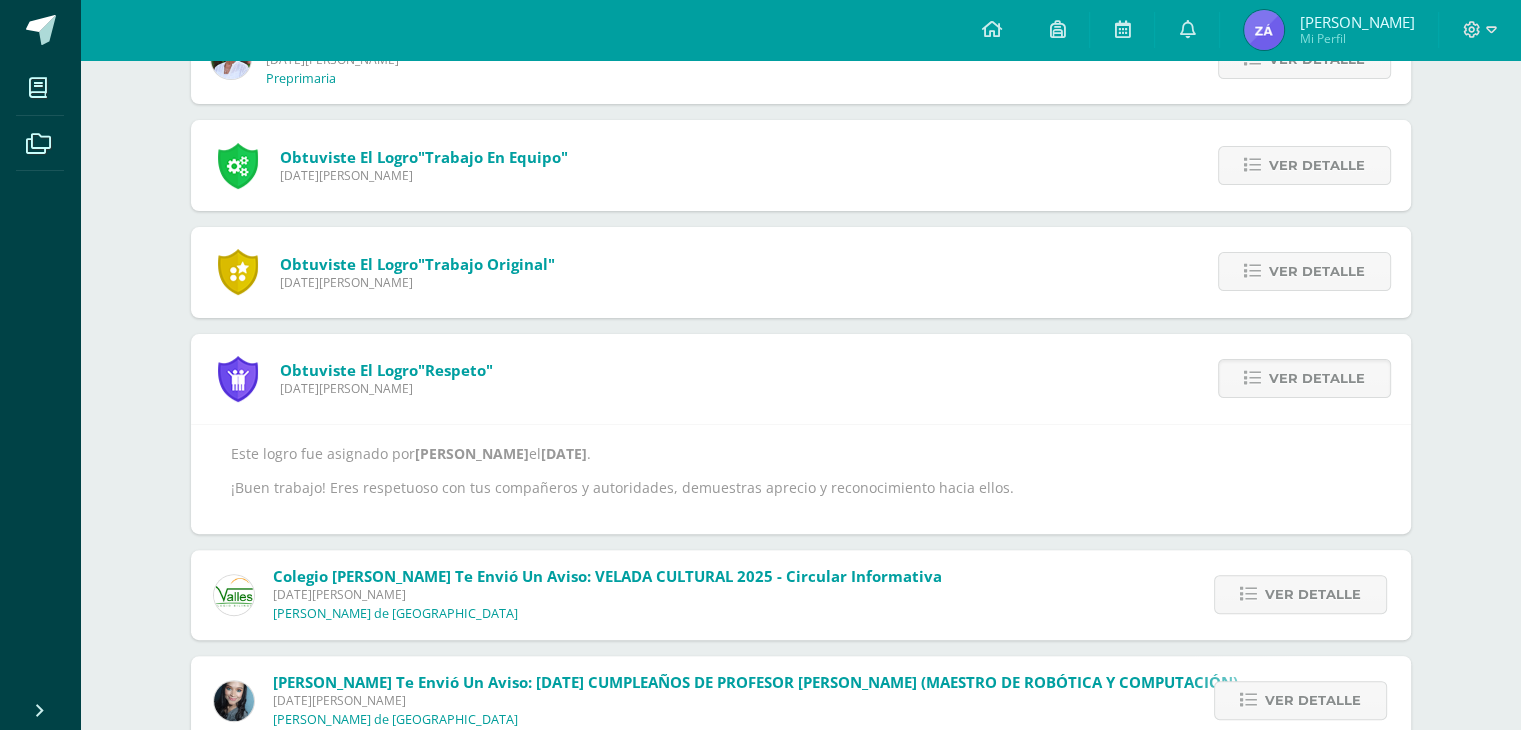 scroll, scrollTop: 508, scrollLeft: 0, axis: vertical 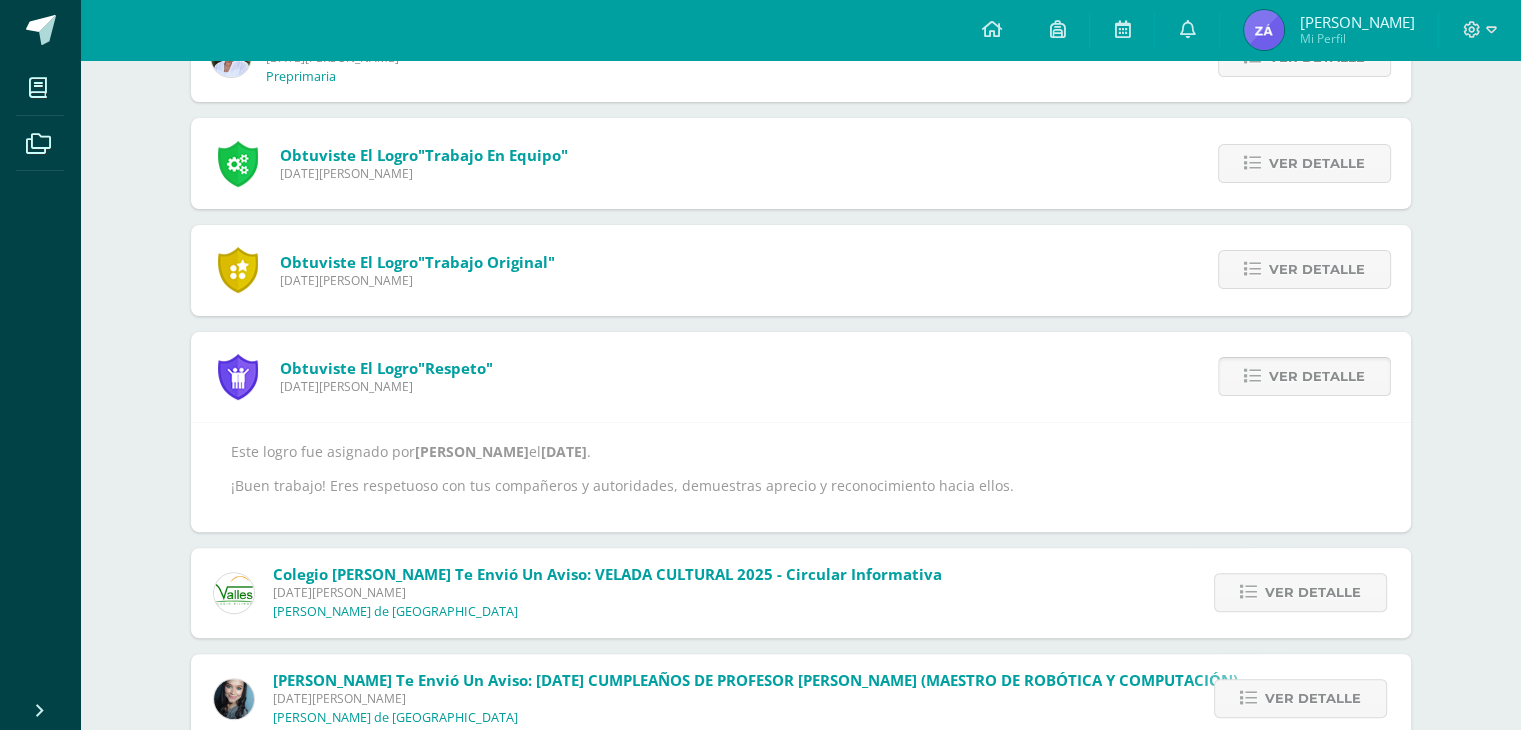click on "Ver detalle" at bounding box center (1317, 376) 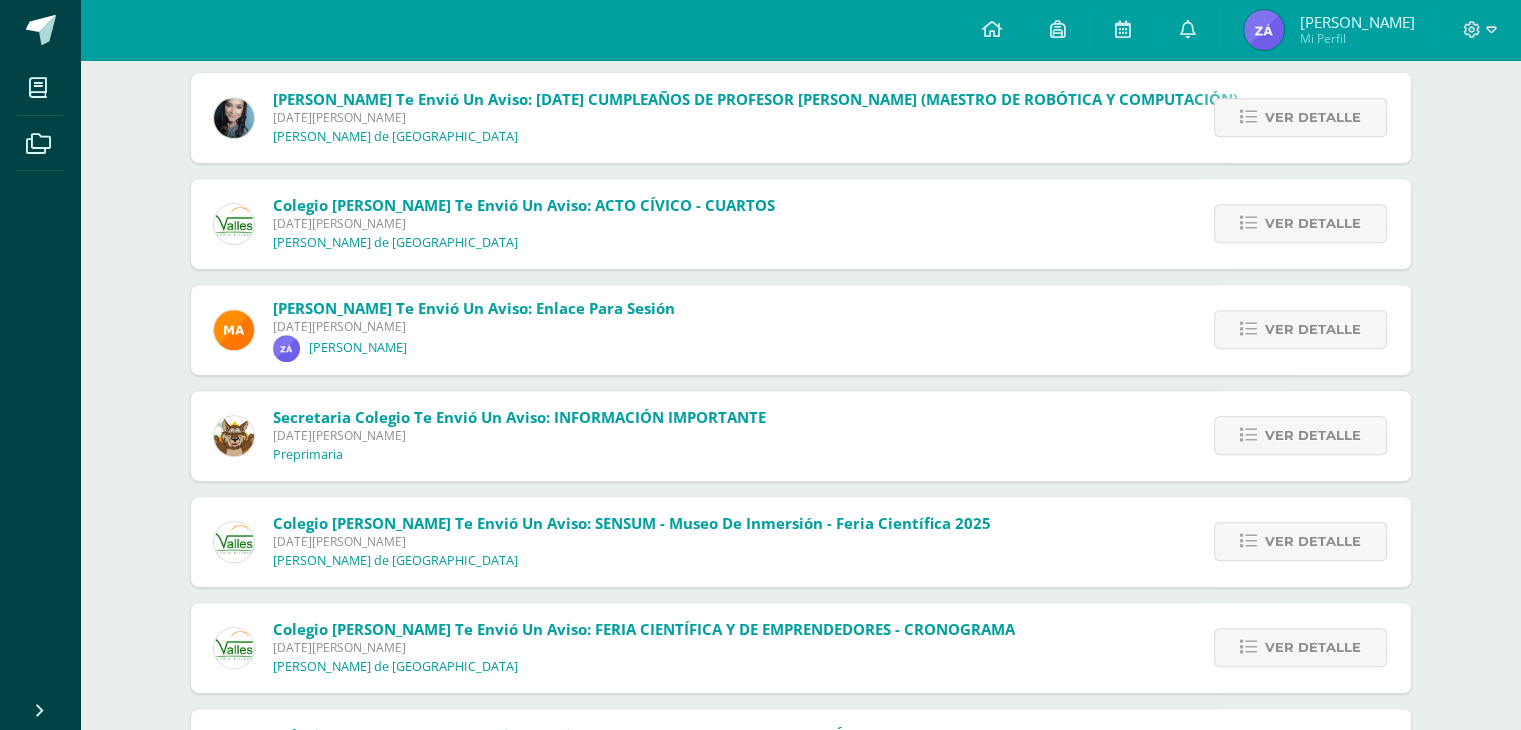 scroll, scrollTop: 908, scrollLeft: 0, axis: vertical 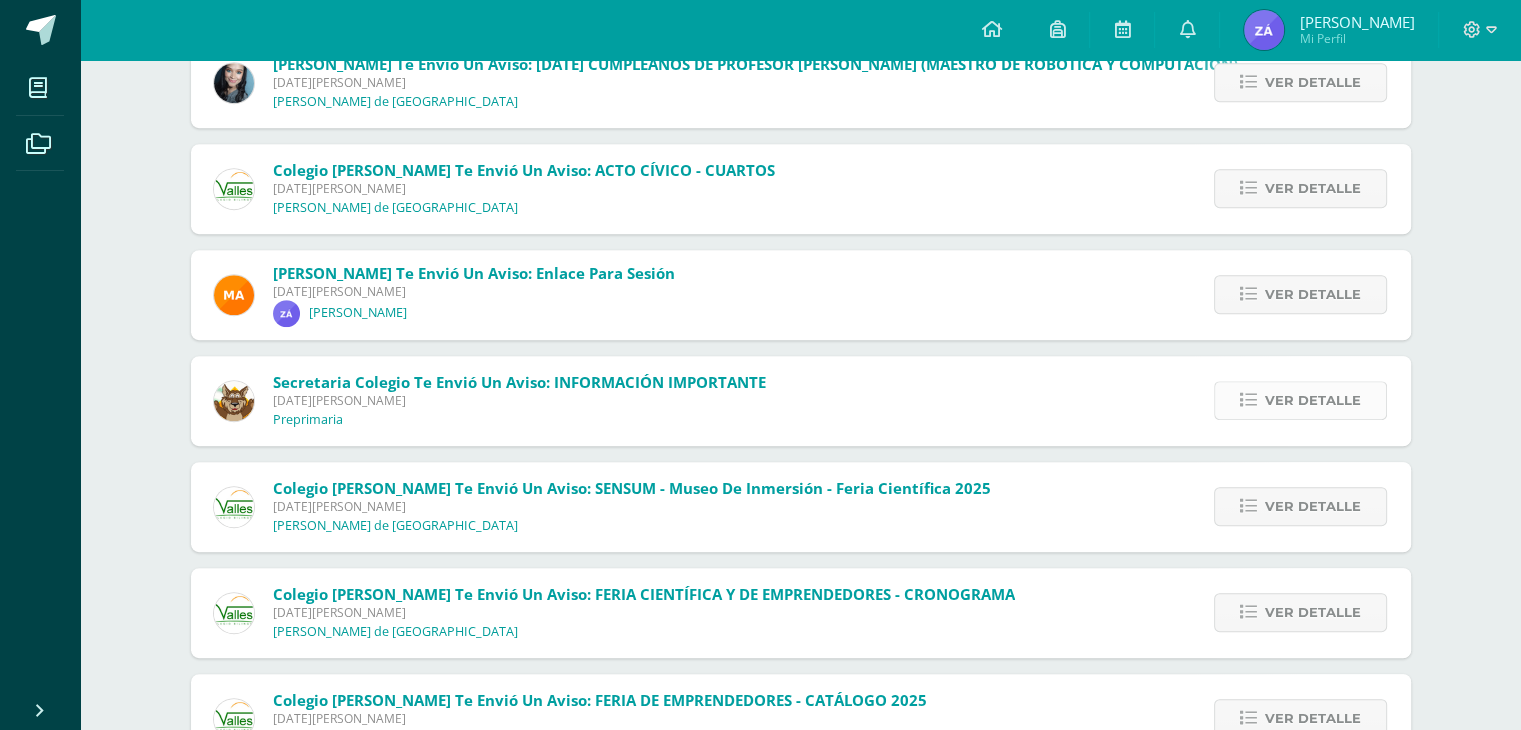 click on "Ver detalle" at bounding box center (1313, 400) 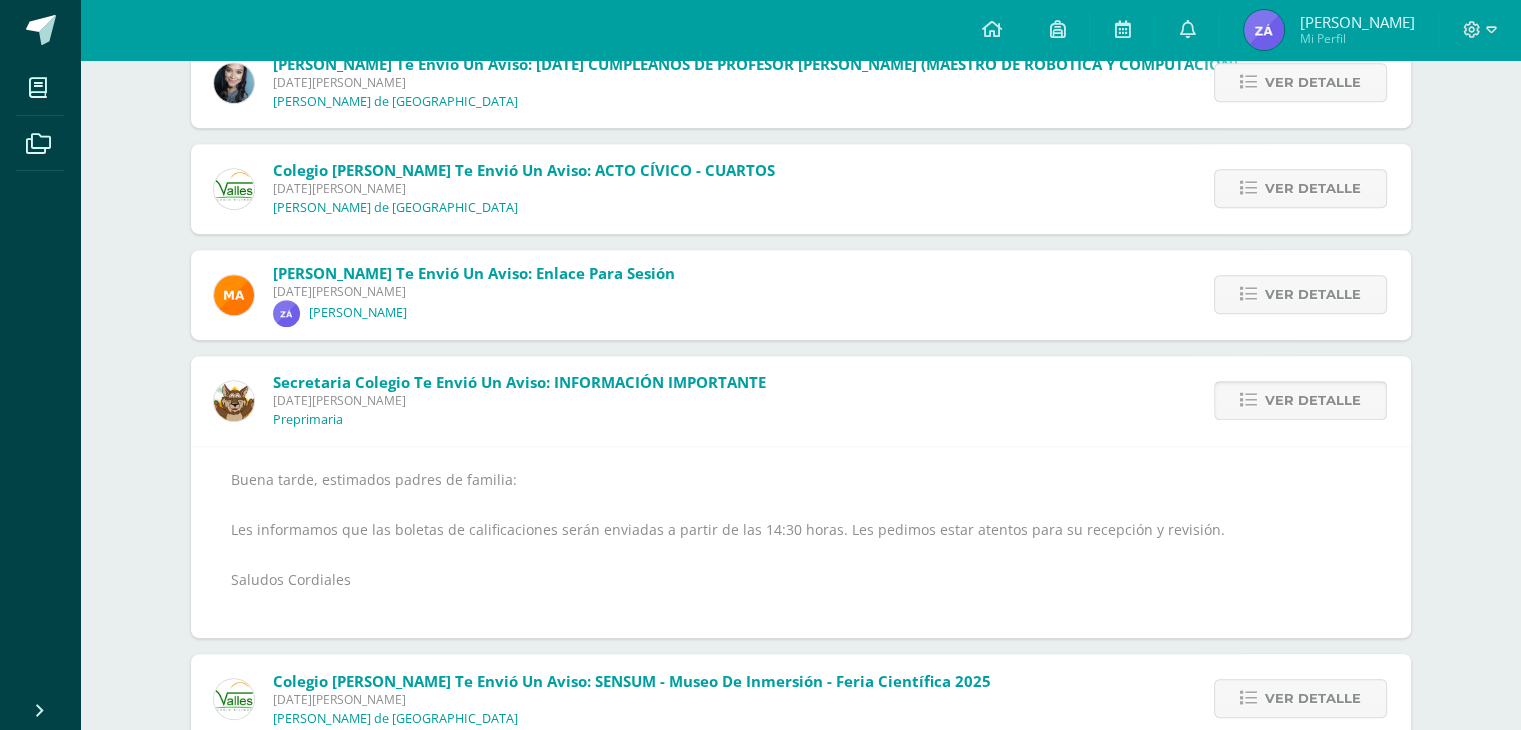 click on "Ver detalle" at bounding box center (1313, 400) 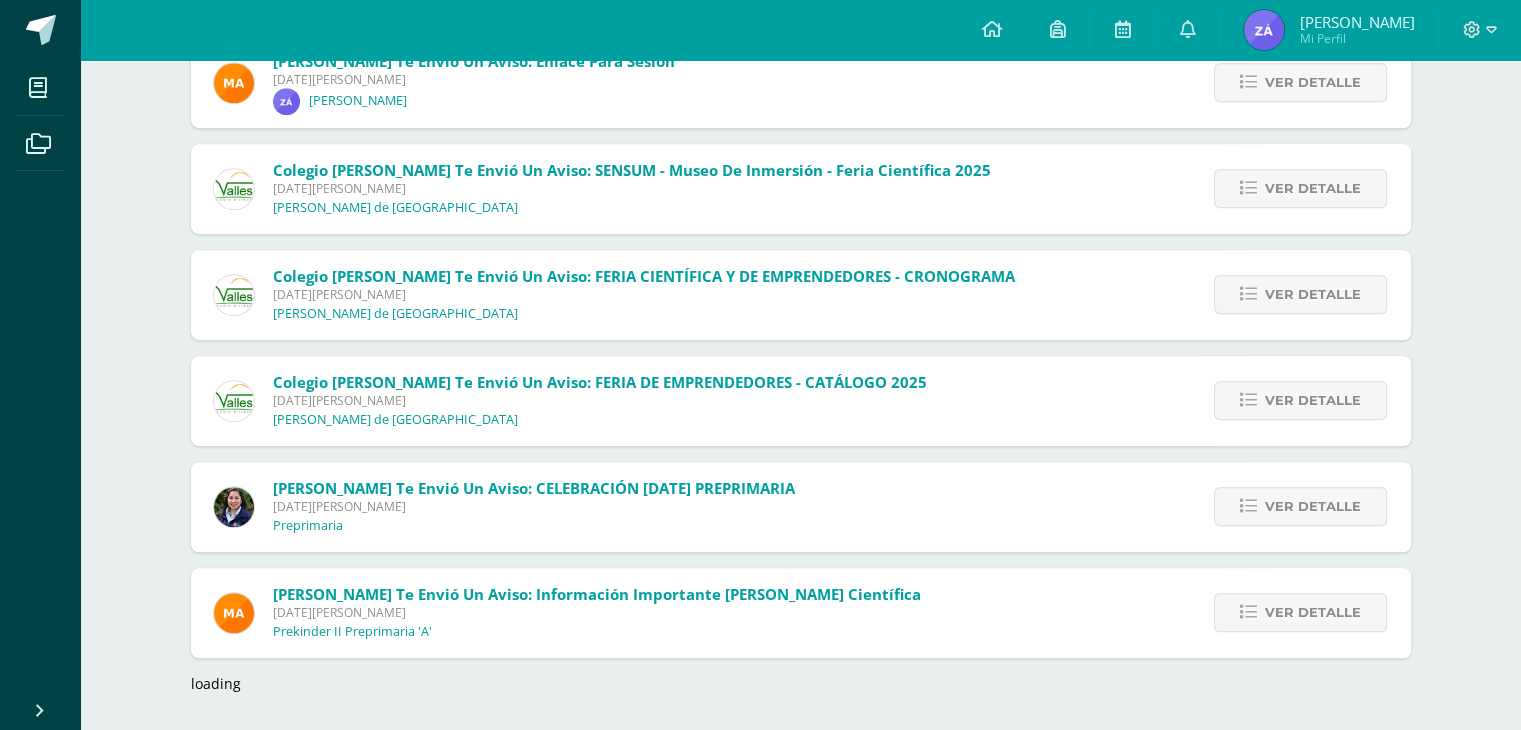 scroll, scrollTop: 1123, scrollLeft: 0, axis: vertical 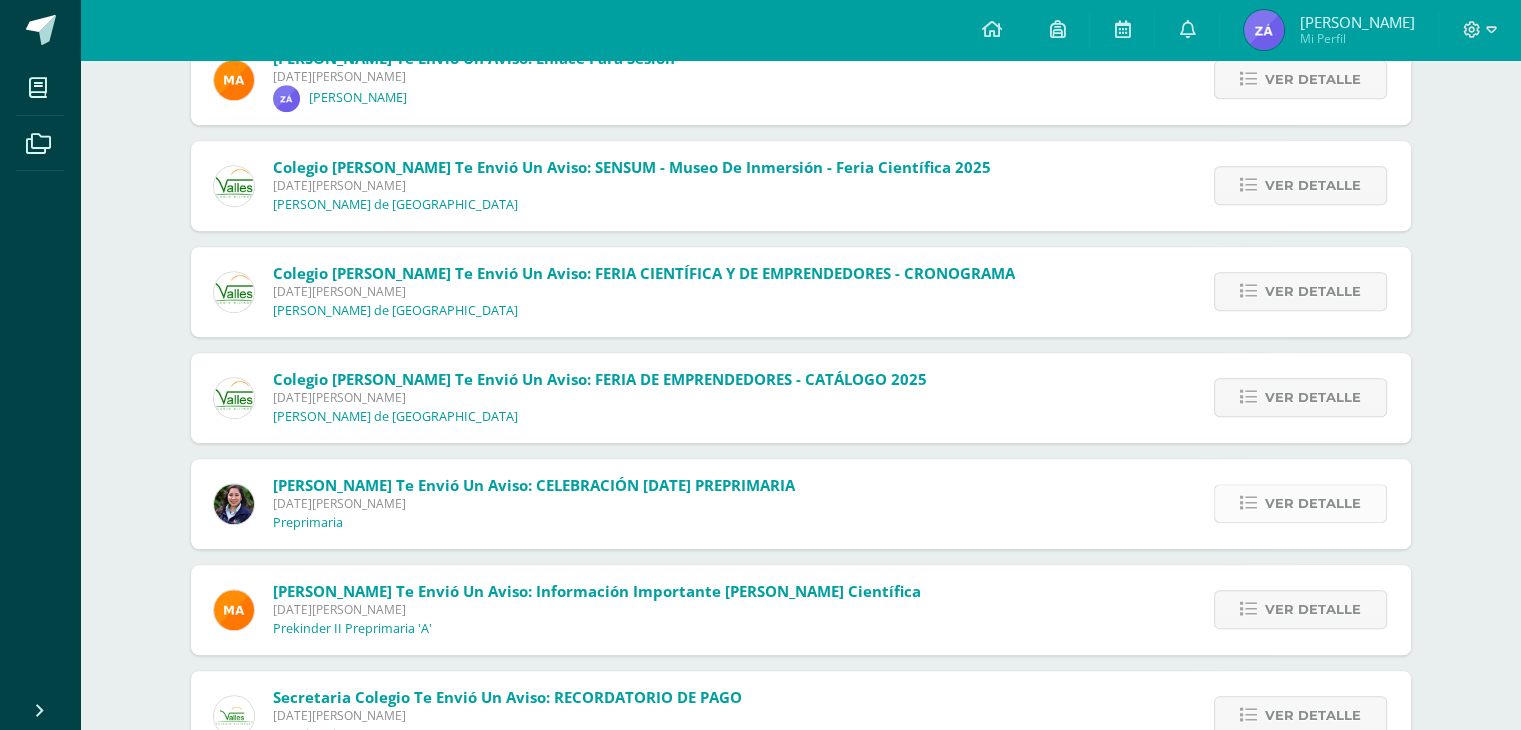 click on "Ver detalle" at bounding box center (1313, 503) 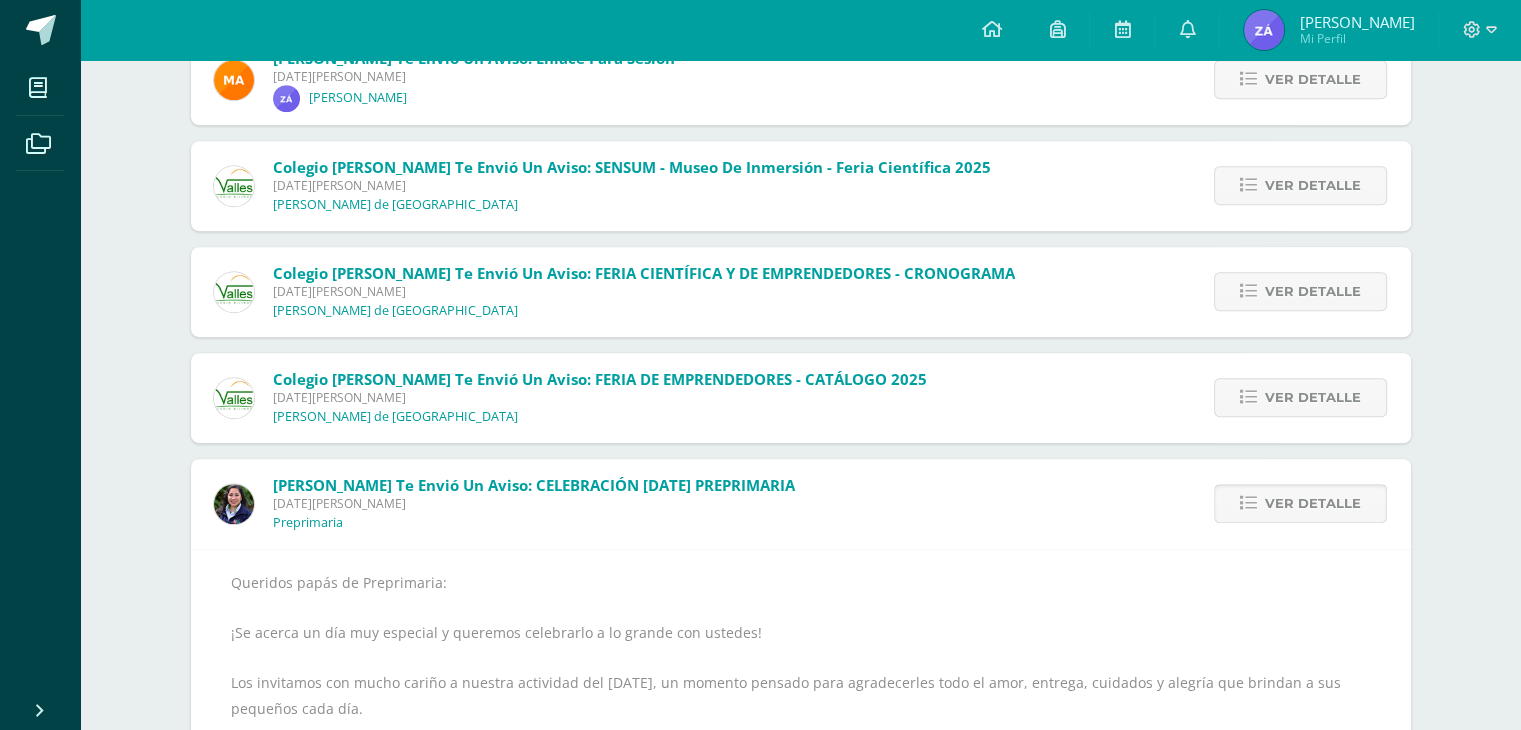 click on "Ver detalle" at bounding box center [1313, 503] 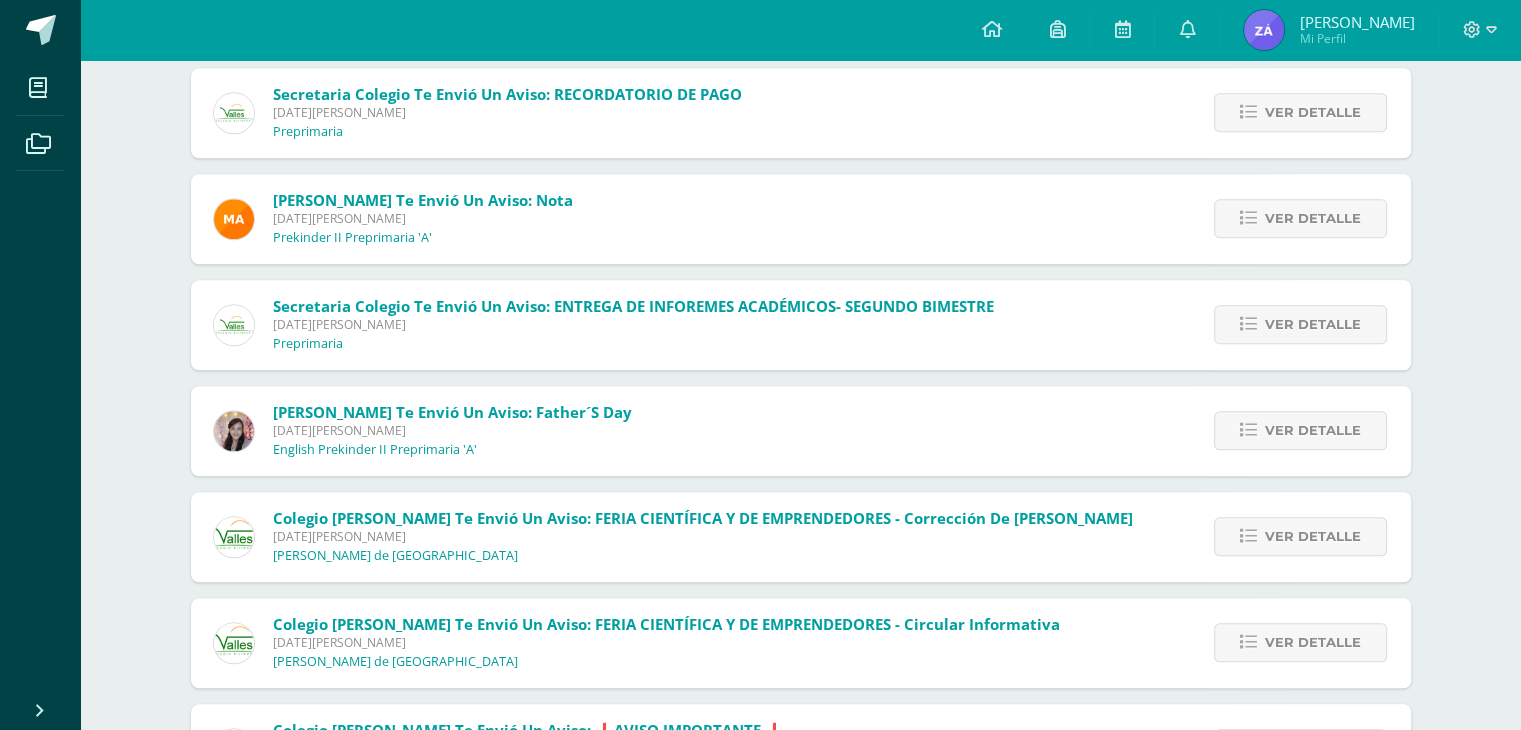 scroll, scrollTop: 1623, scrollLeft: 0, axis: vertical 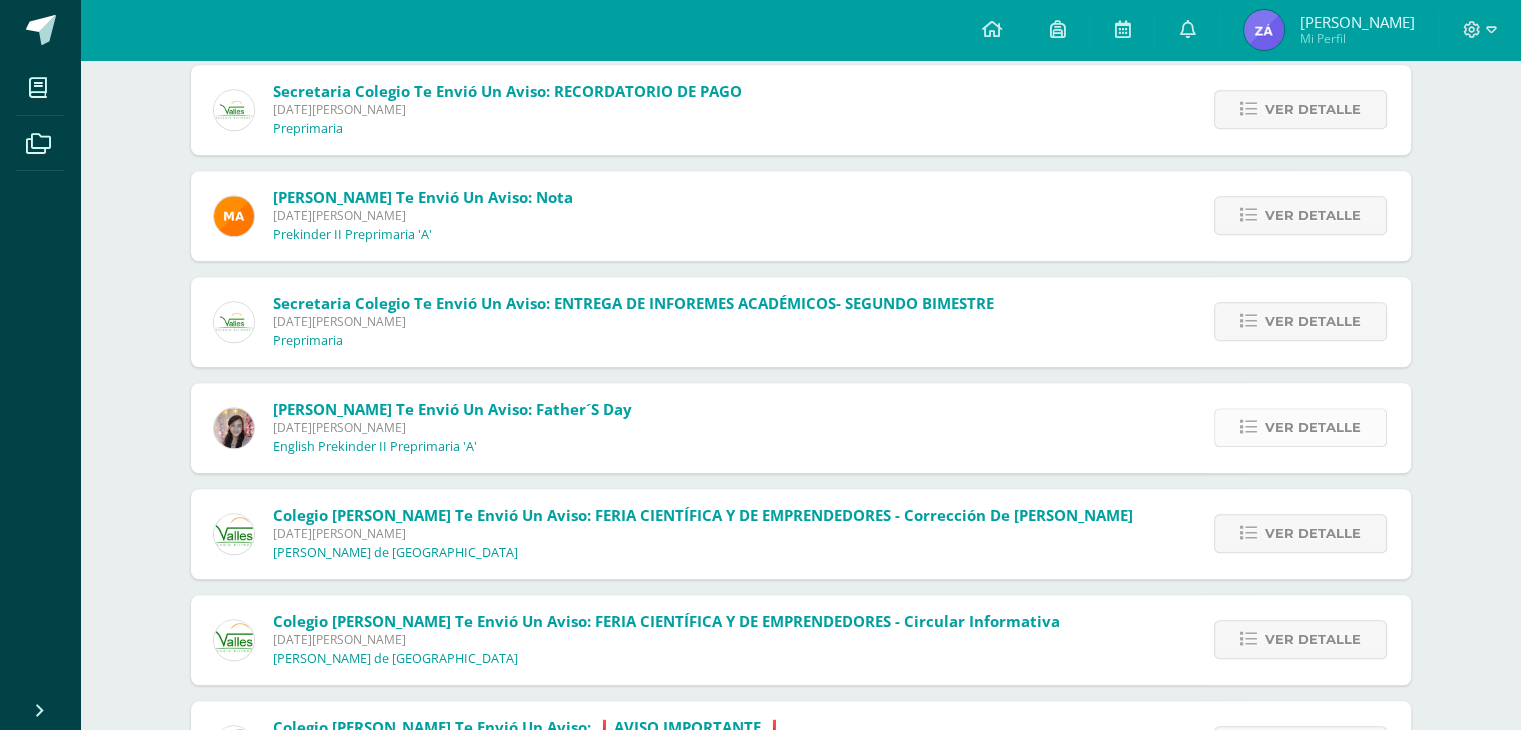 click on "Ver detalle" at bounding box center [1313, 427] 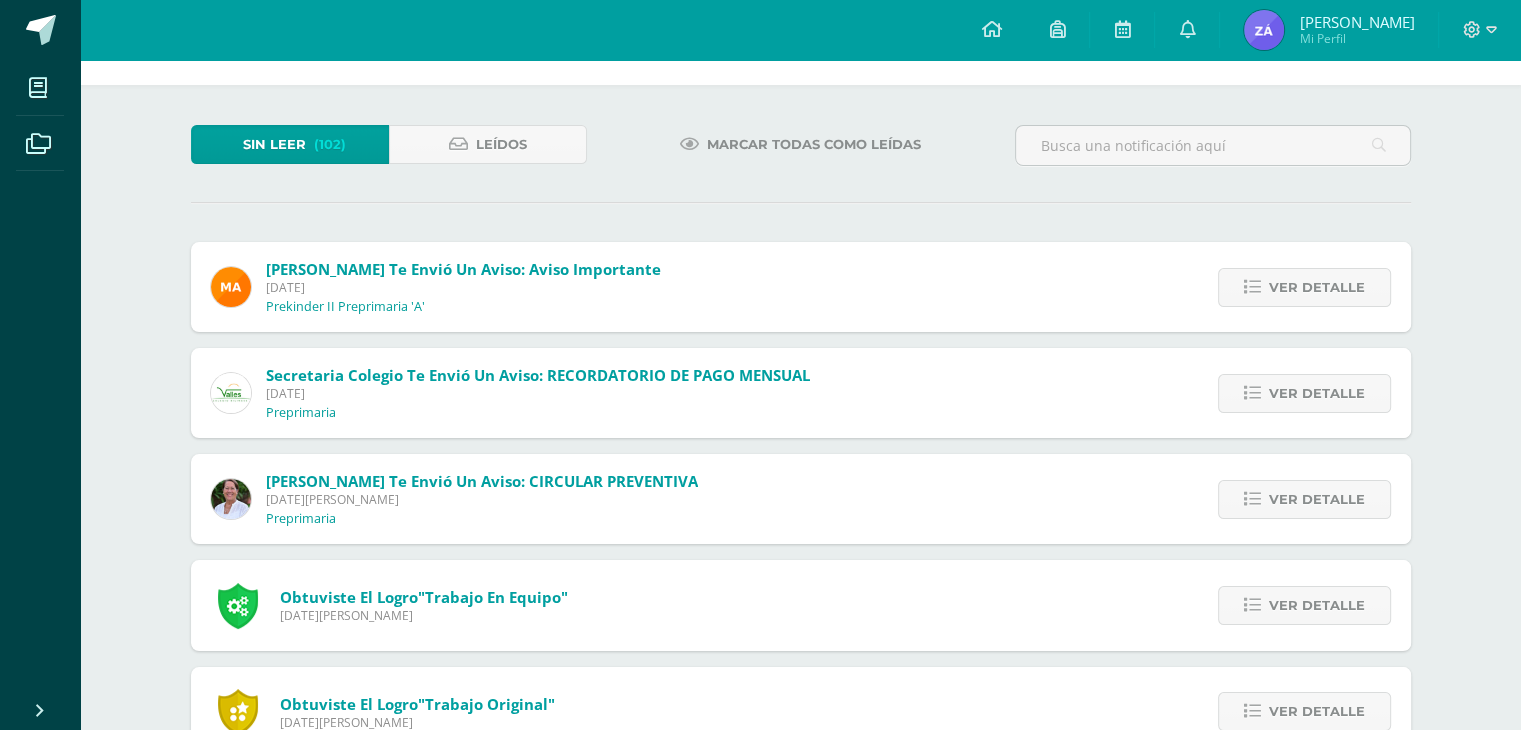 scroll, scrollTop: 0, scrollLeft: 0, axis: both 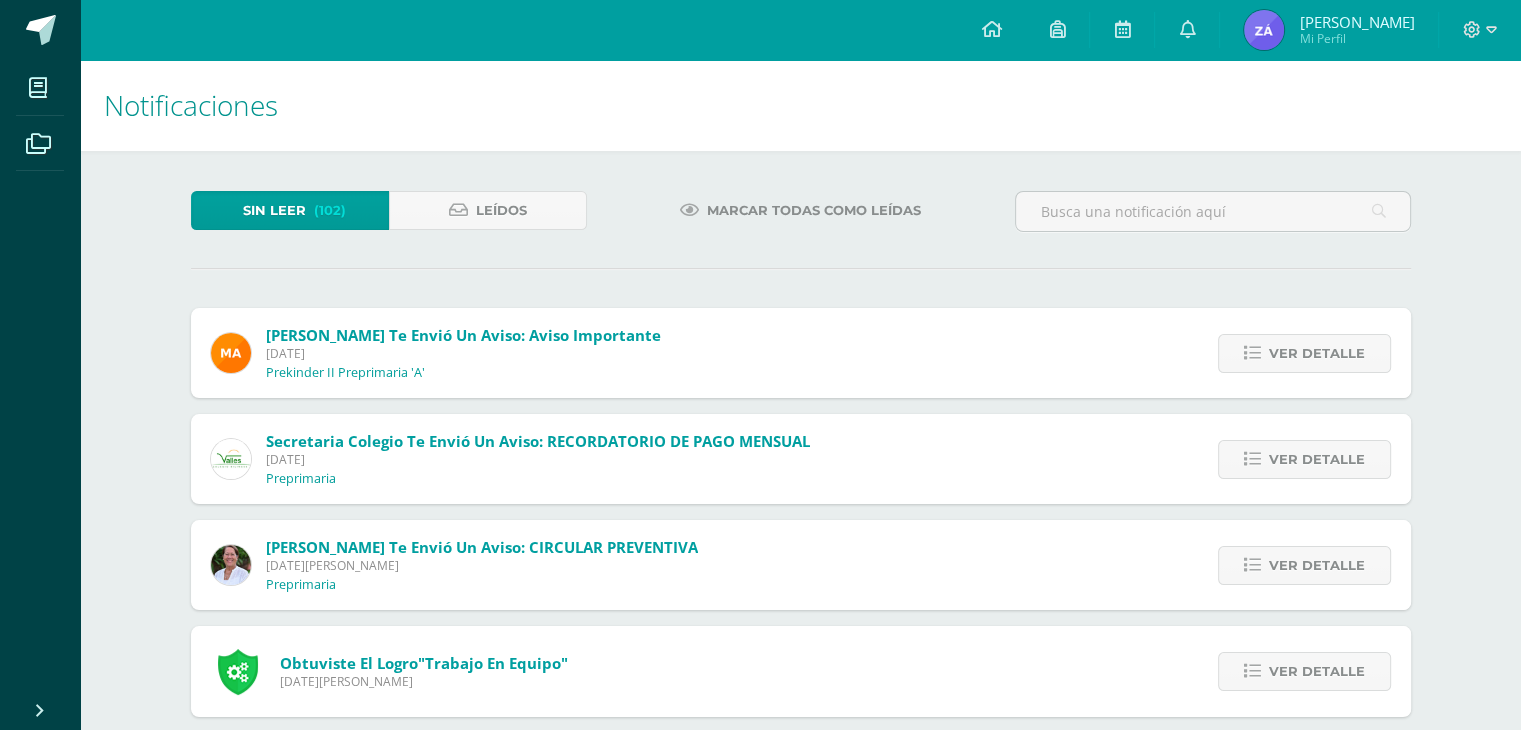 click on "(102)" at bounding box center (330, 210) 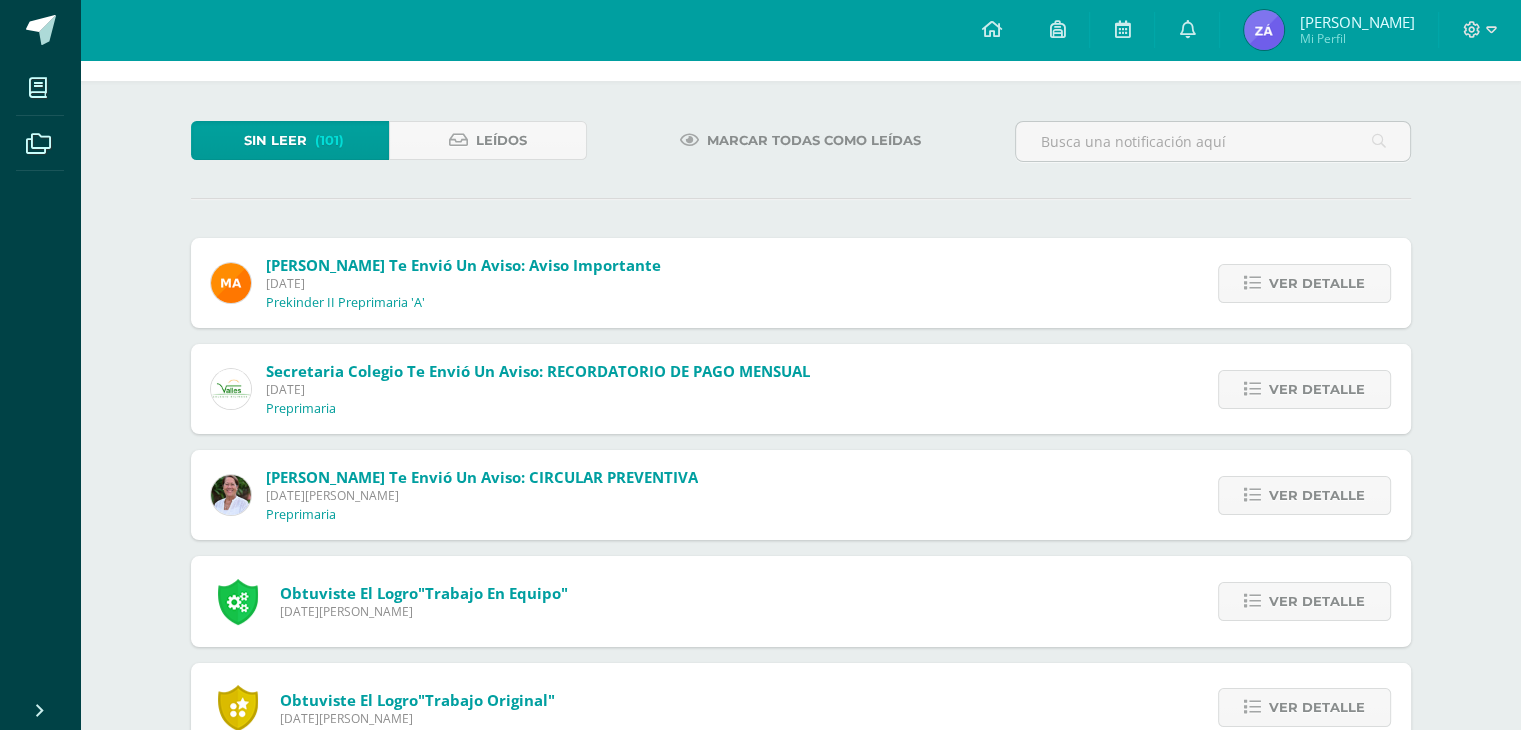 scroll, scrollTop: 0, scrollLeft: 0, axis: both 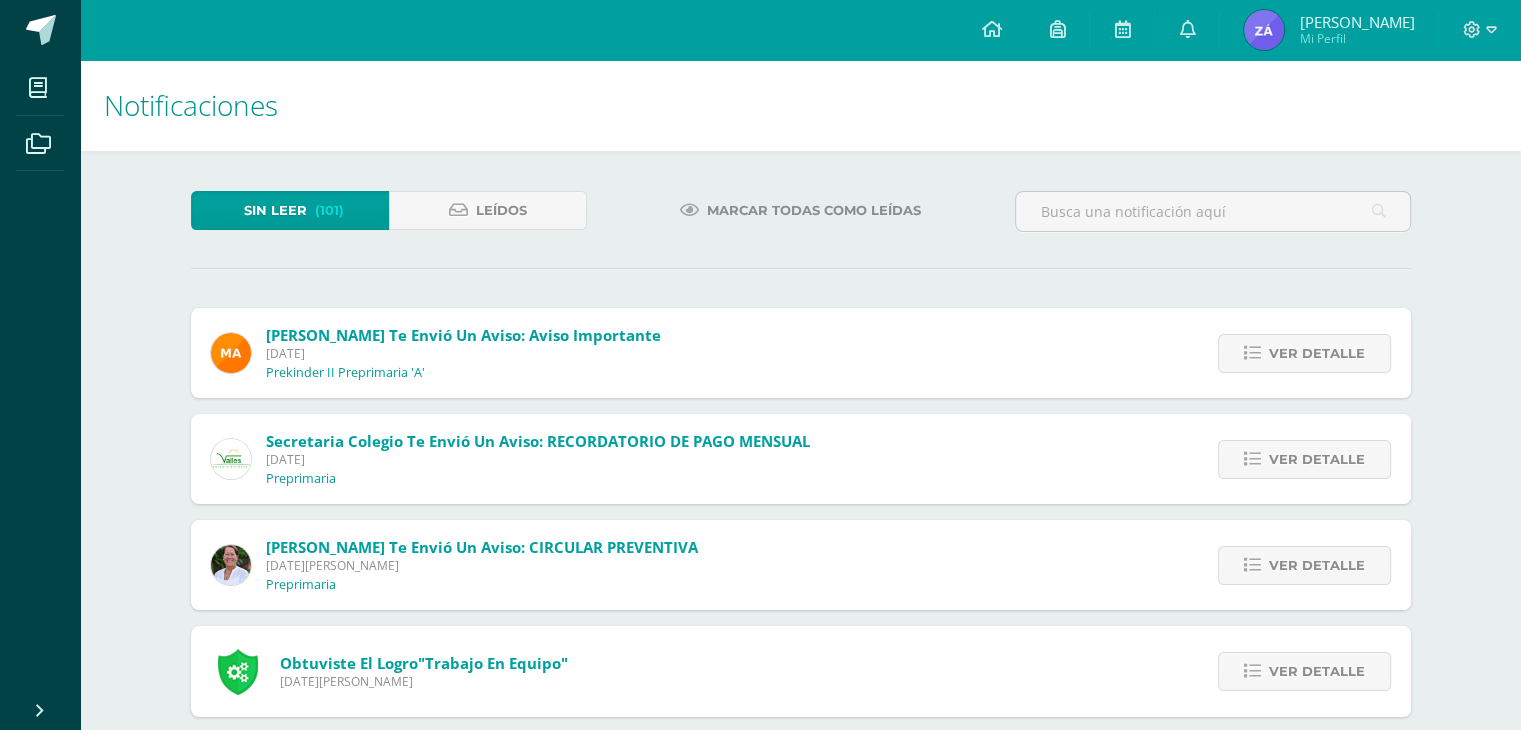 click at bounding box center [1264, 30] 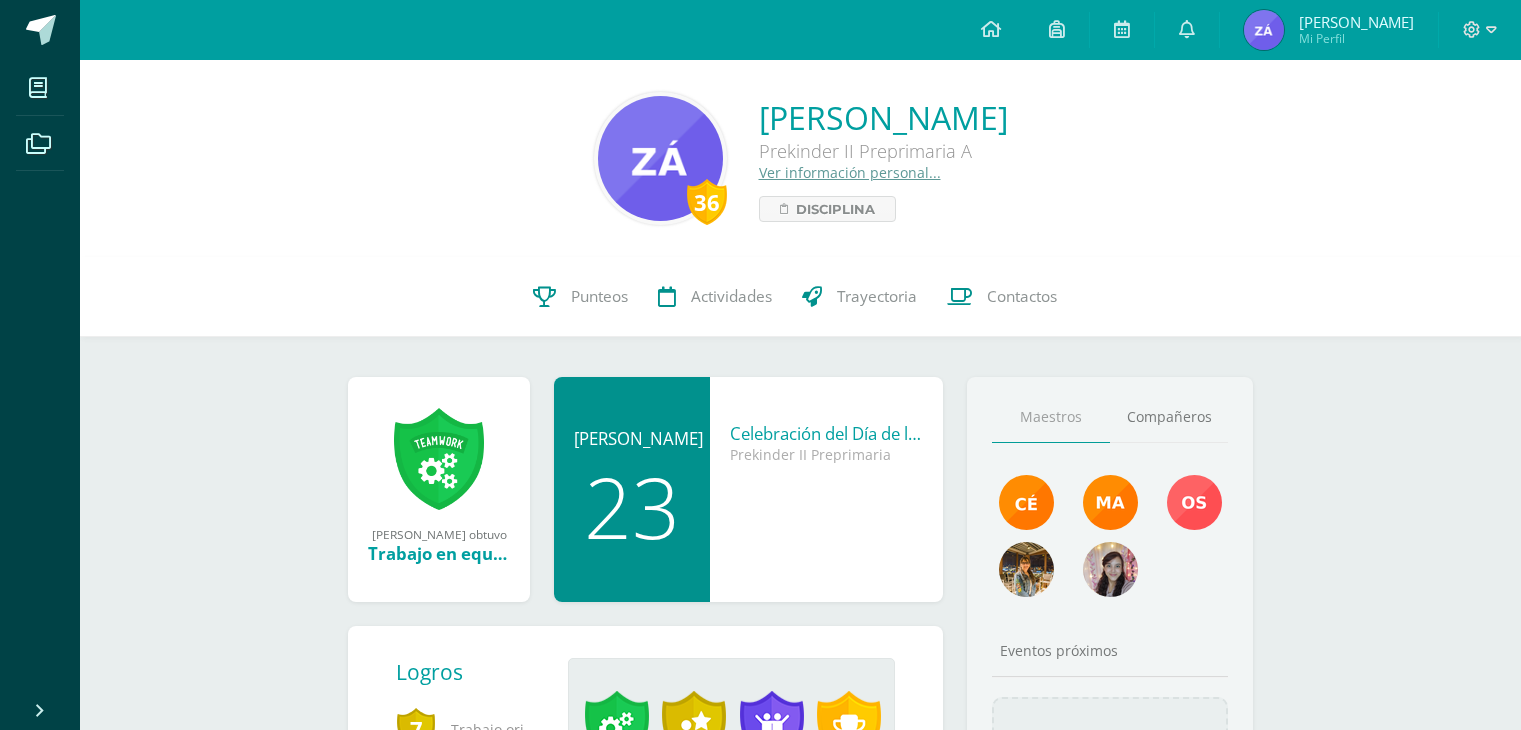 scroll, scrollTop: 0, scrollLeft: 0, axis: both 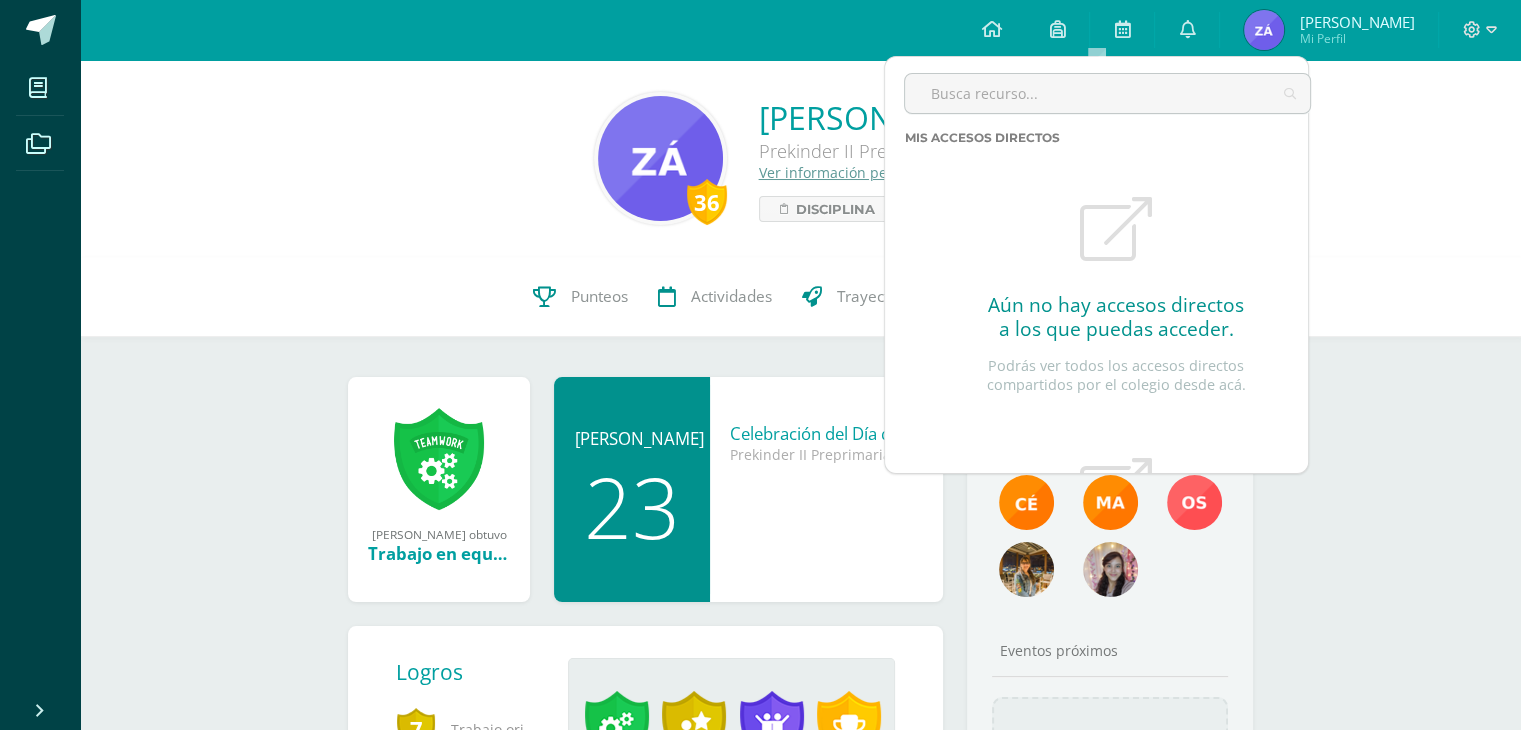 click at bounding box center (1057, 29) 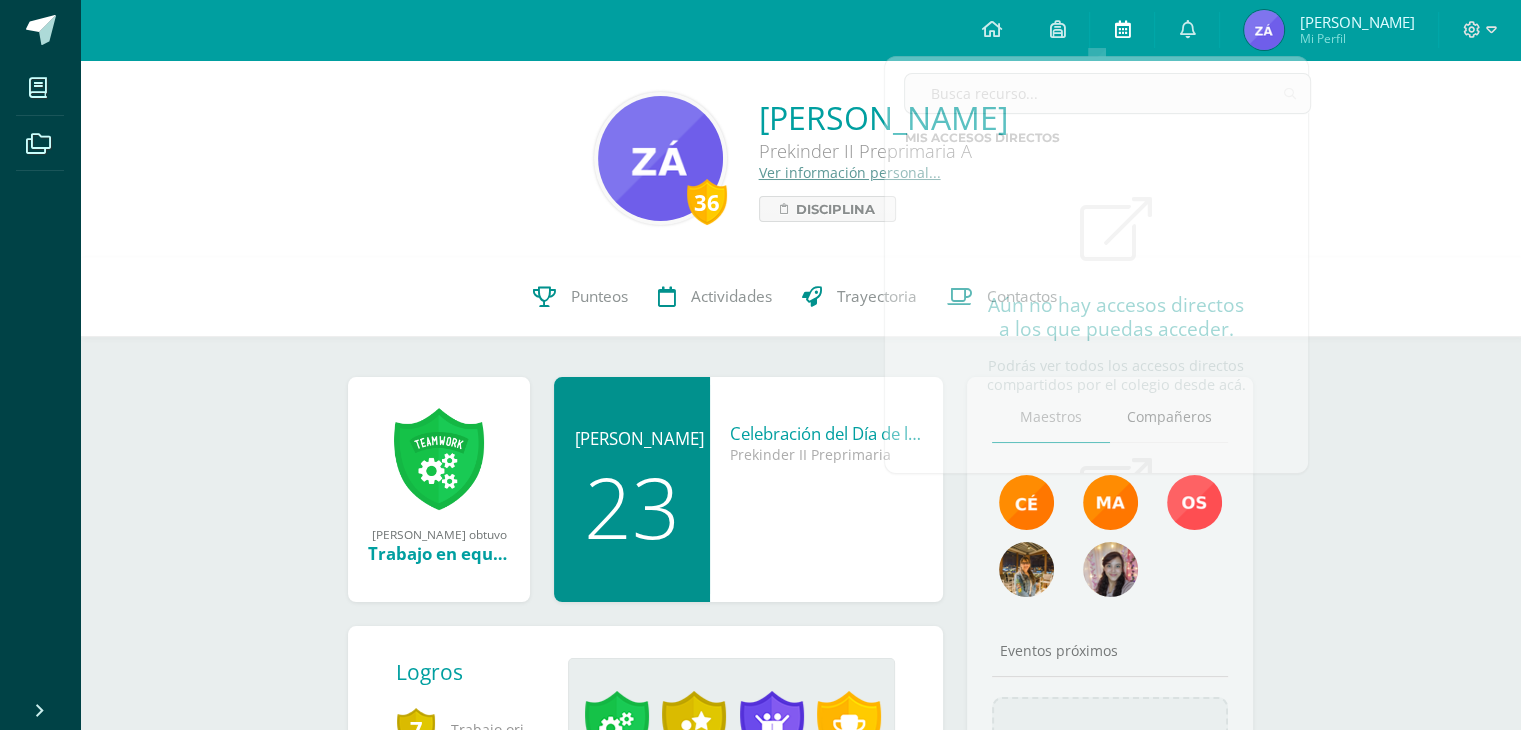 click at bounding box center [1122, 29] 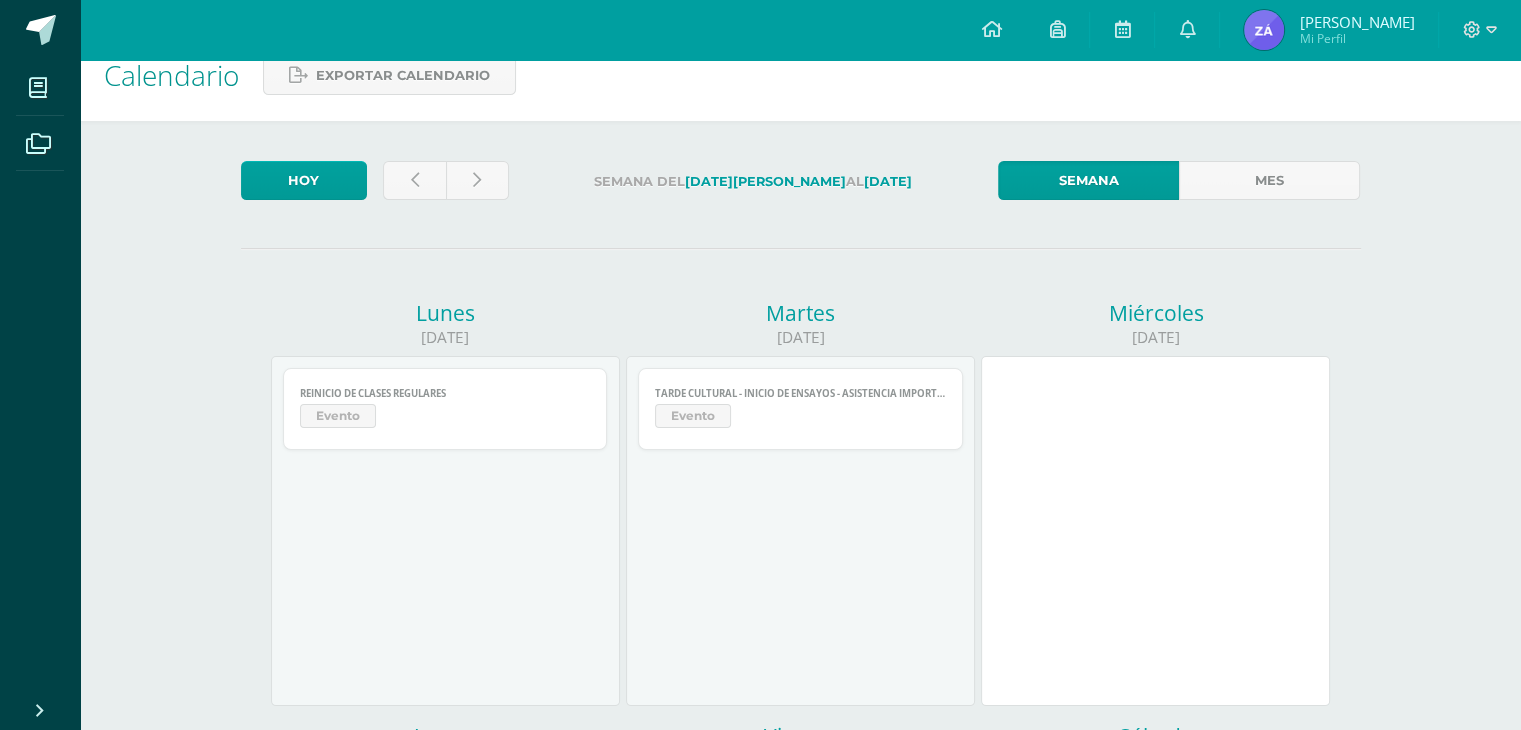 scroll, scrollTop: 0, scrollLeft: 0, axis: both 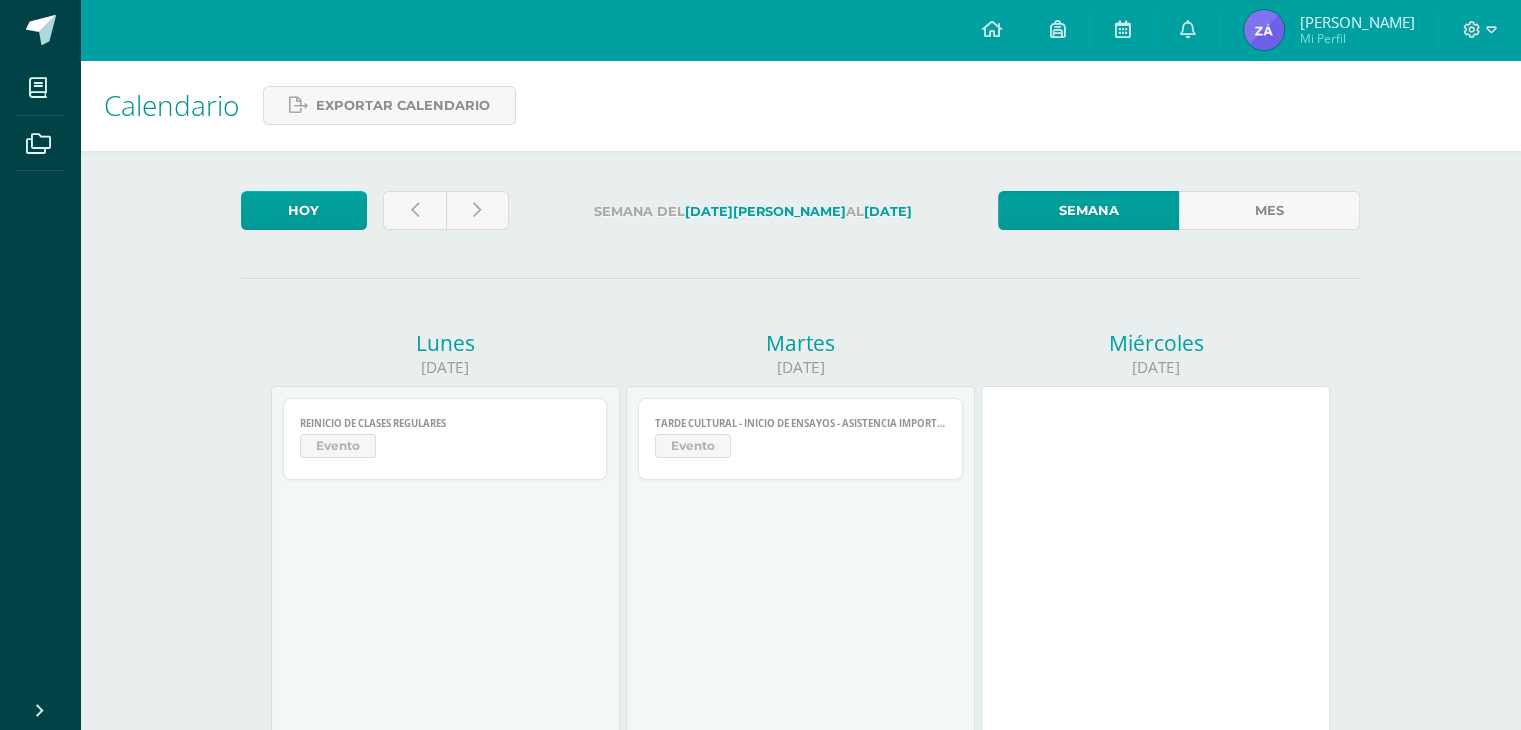 click on "Mi Perfil" at bounding box center (1356, 38) 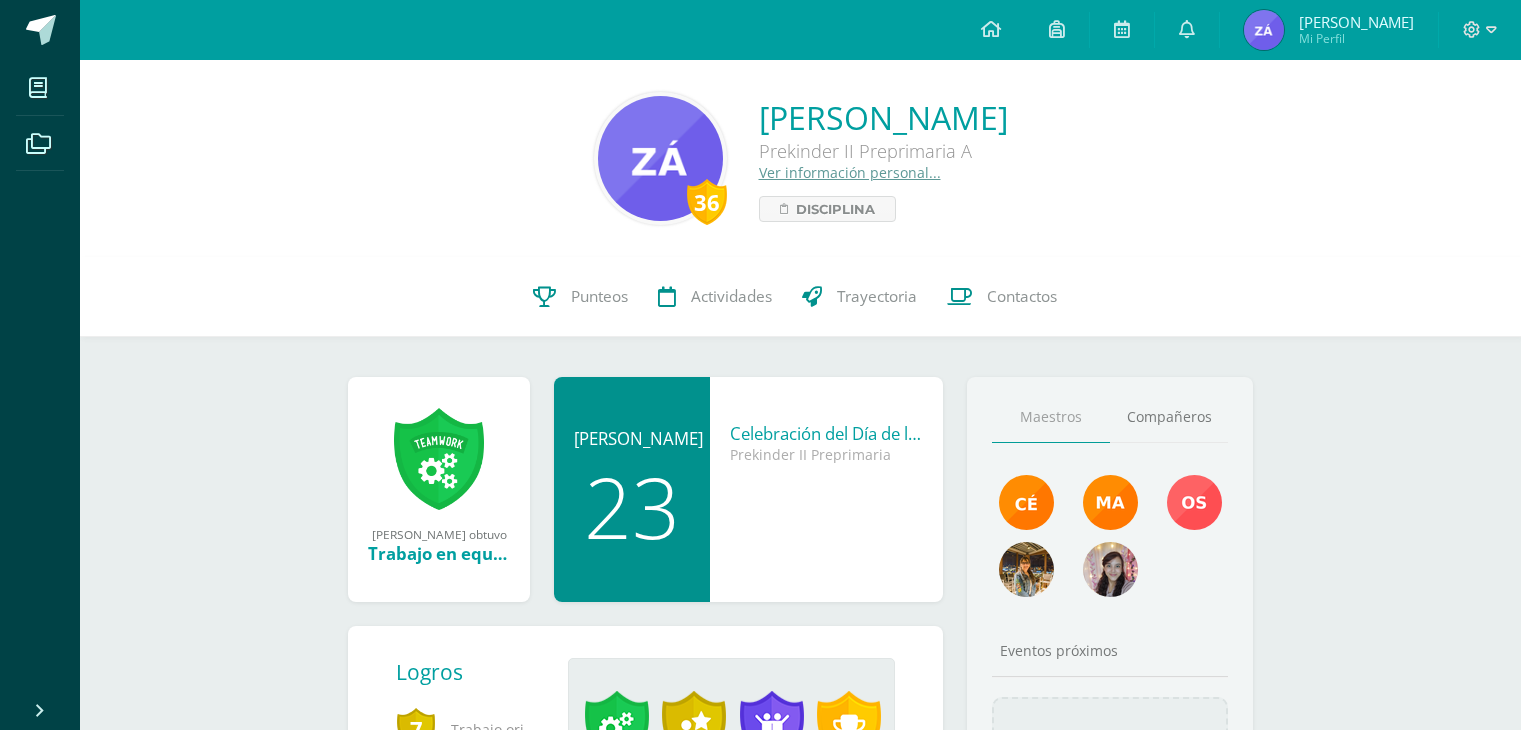 scroll, scrollTop: 0, scrollLeft: 0, axis: both 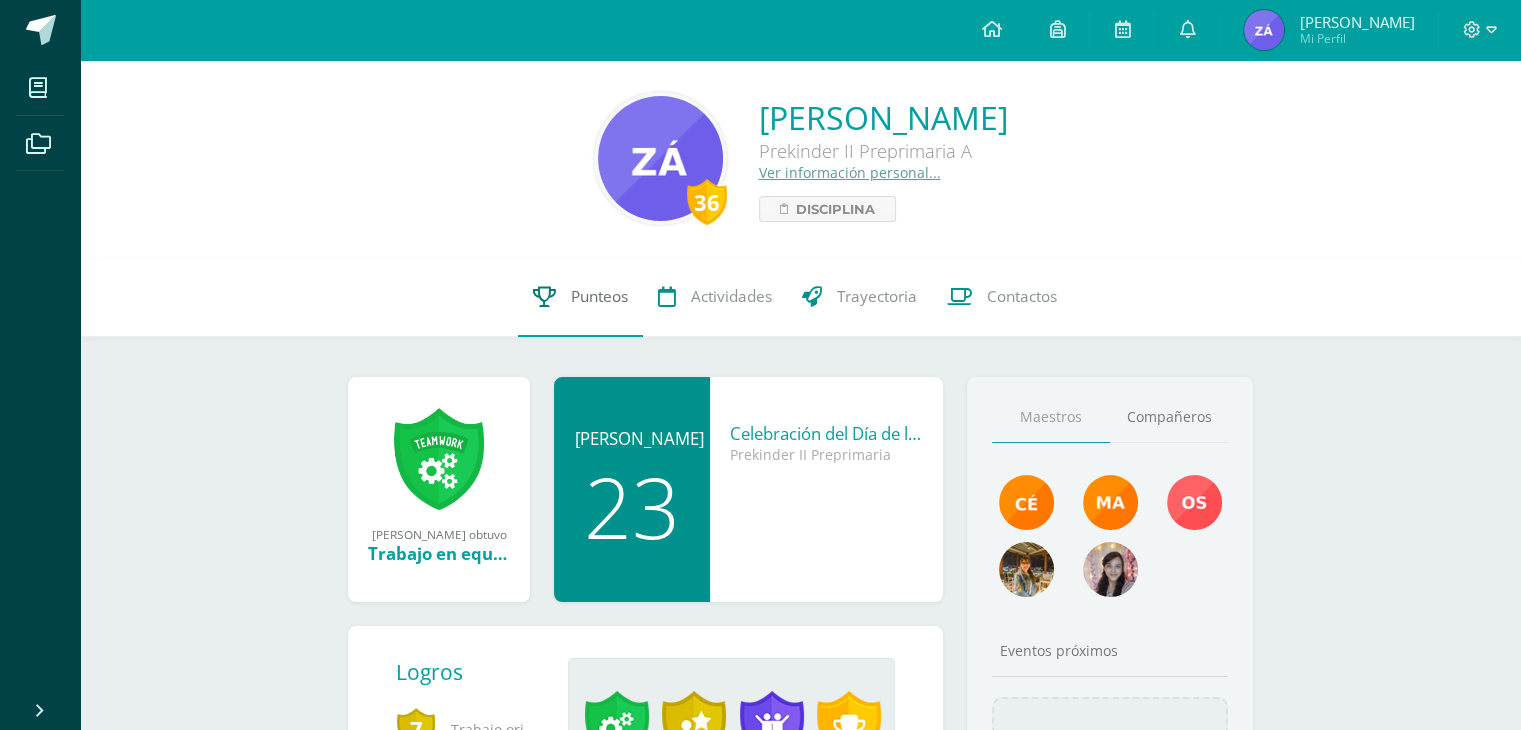 click on "Punteos" at bounding box center [599, 296] 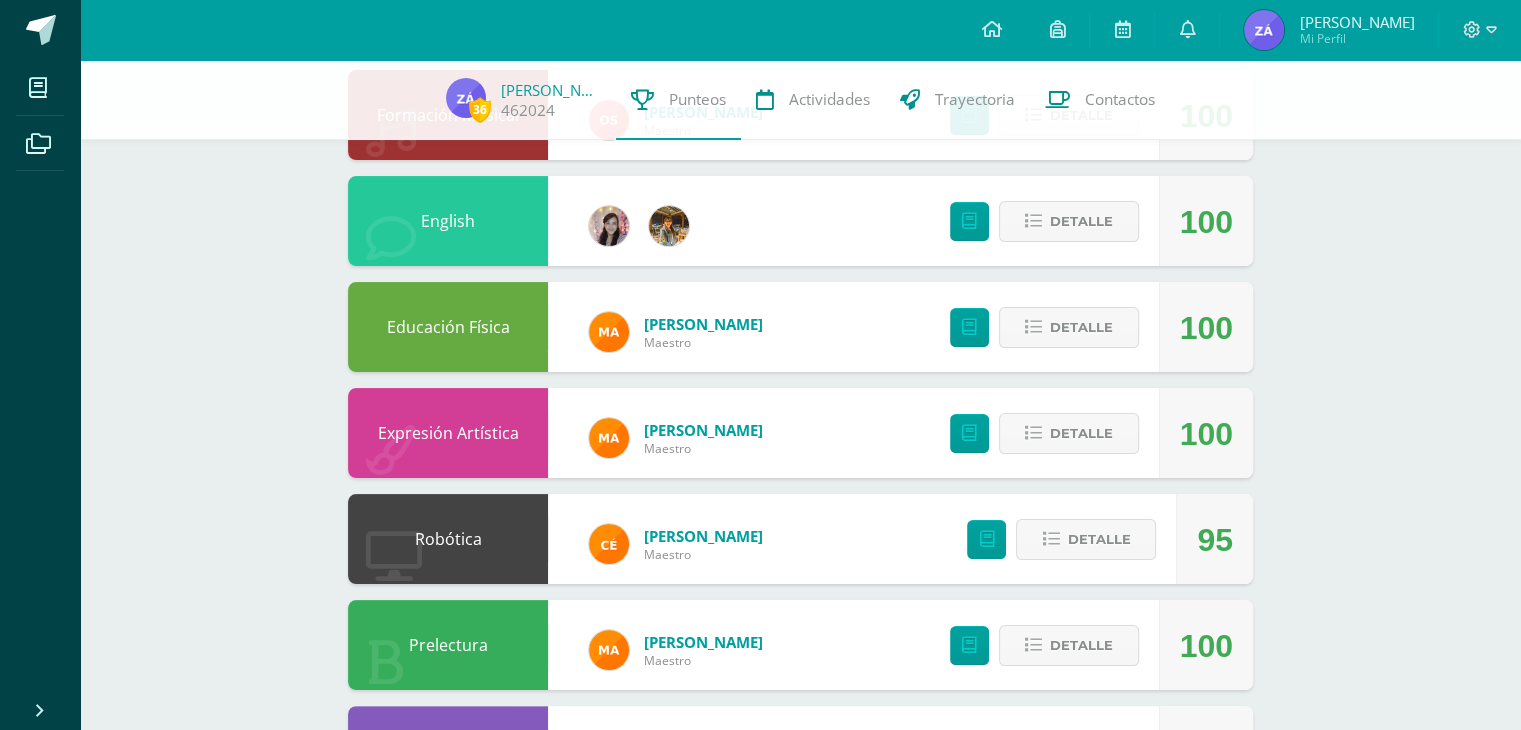 scroll, scrollTop: 0, scrollLeft: 0, axis: both 